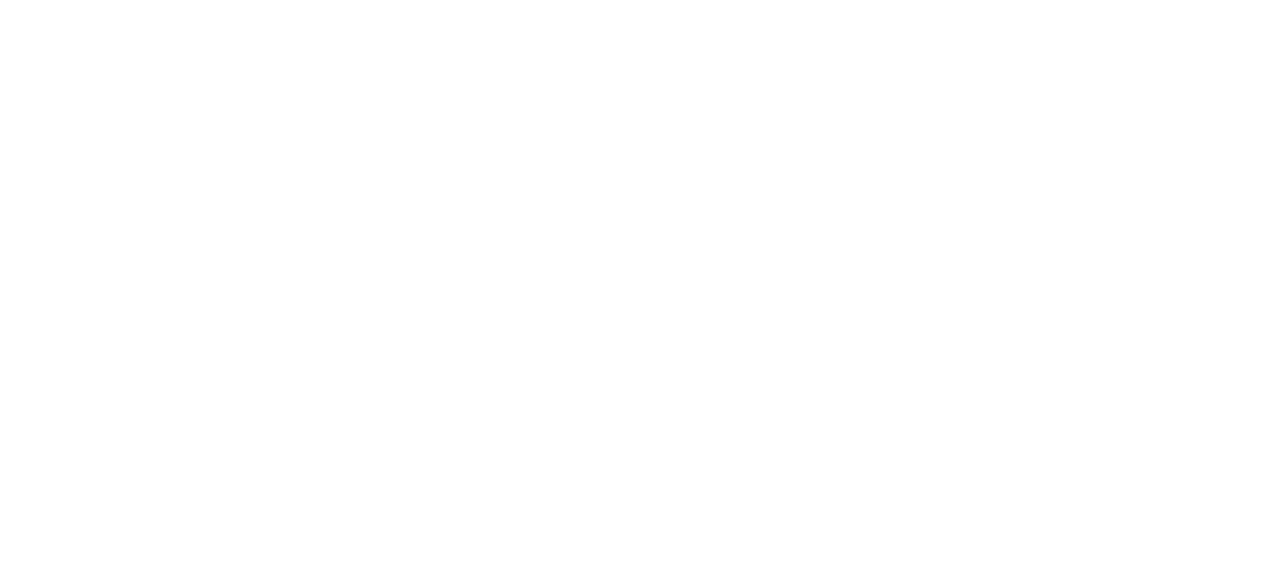 scroll, scrollTop: 0, scrollLeft: 0, axis: both 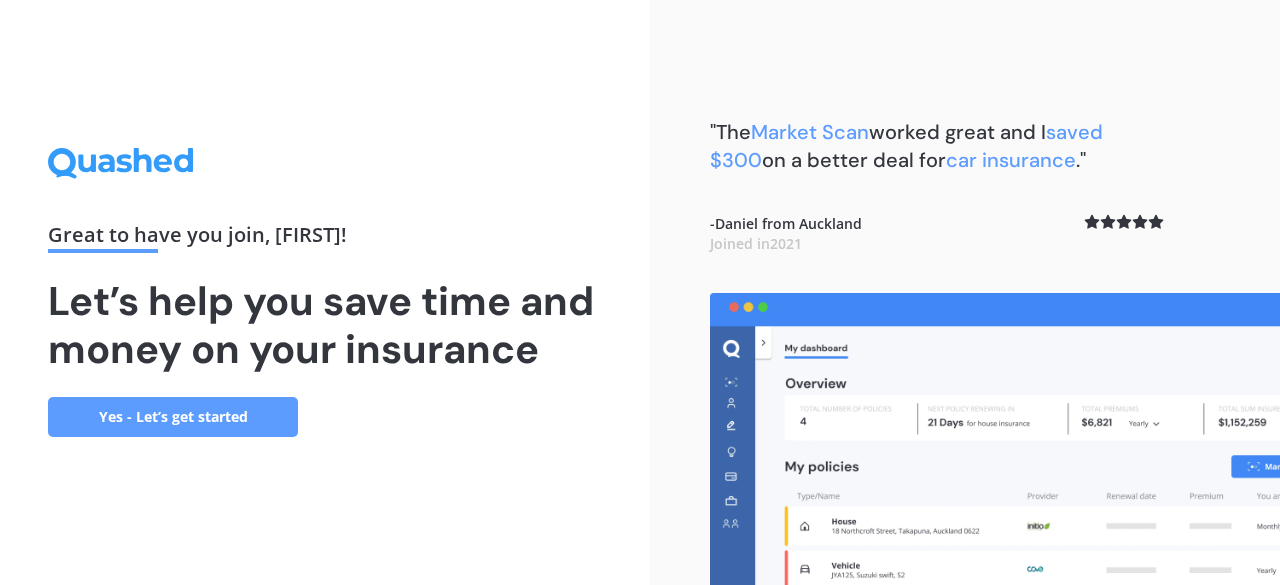 click on "Yes - Let’s get started" at bounding box center (173, 417) 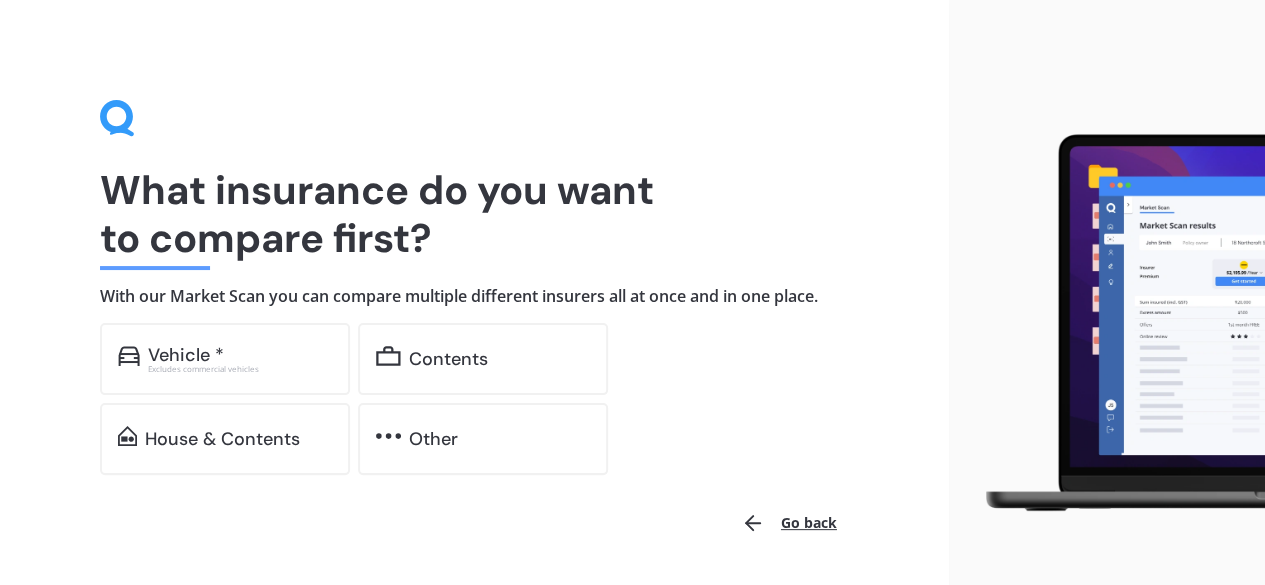 scroll, scrollTop: 61, scrollLeft: 0, axis: vertical 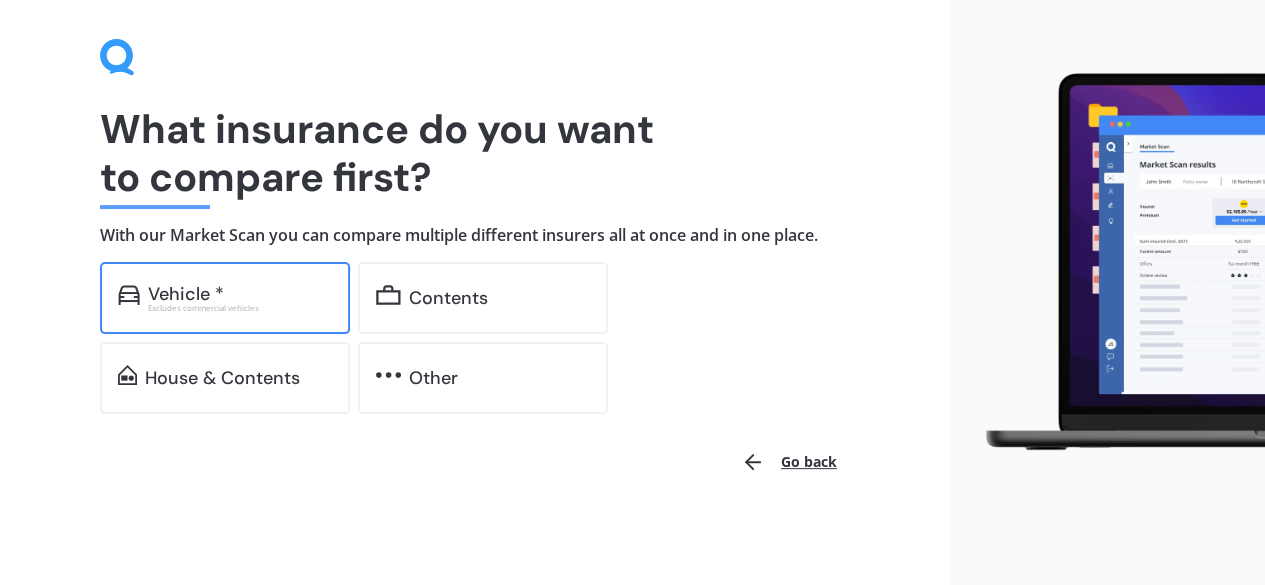 click on "Vehicle *" at bounding box center [186, 294] 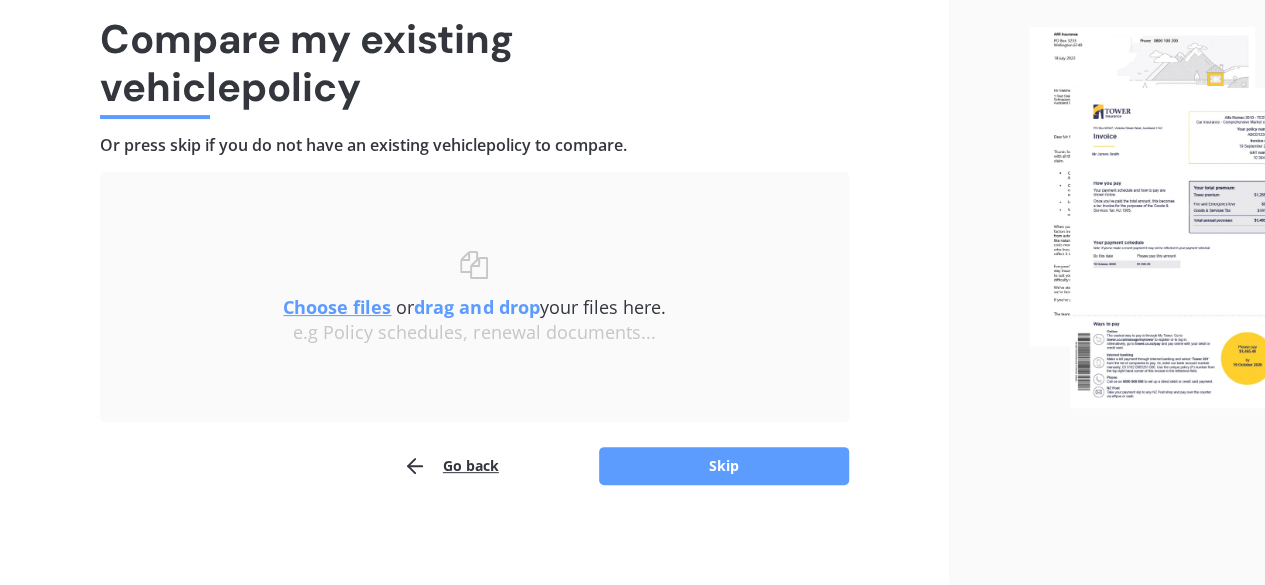 scroll, scrollTop: 150, scrollLeft: 0, axis: vertical 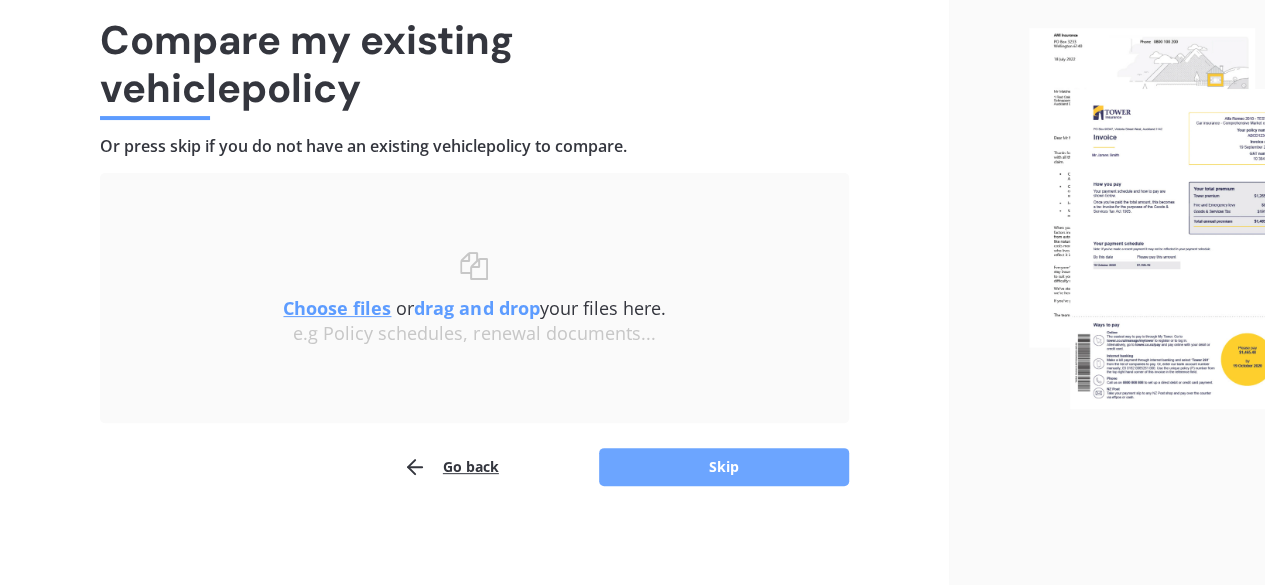 click on "Skip" at bounding box center [724, 467] 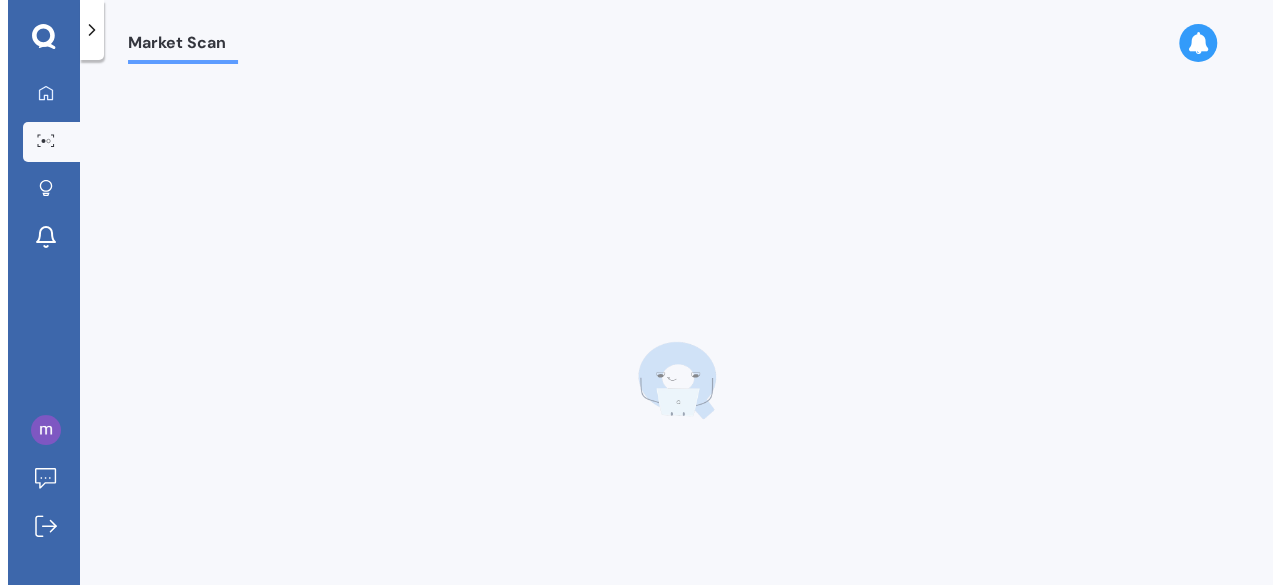 scroll, scrollTop: 0, scrollLeft: 0, axis: both 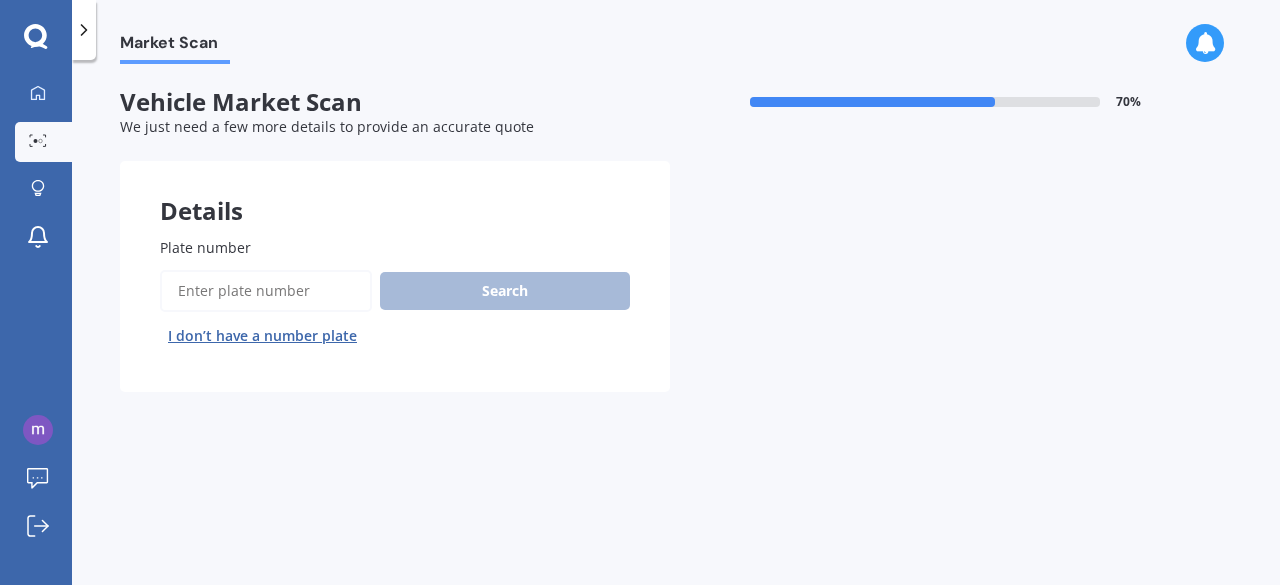 click on "Plate number" at bounding box center [266, 291] 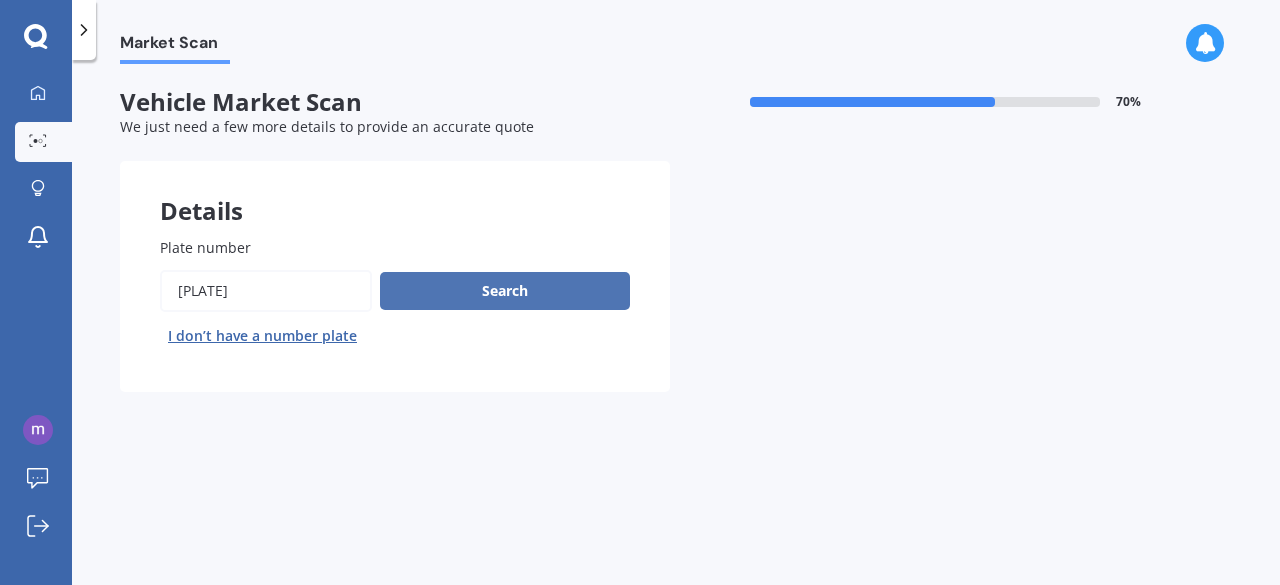 type on "[PLATE]" 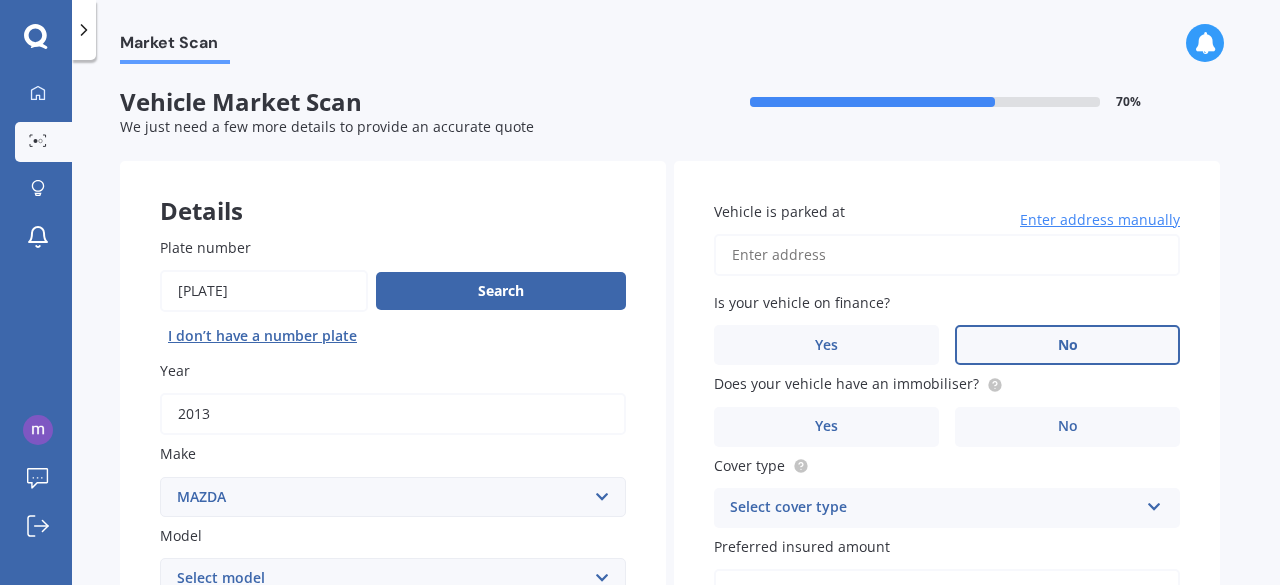 click on "No" at bounding box center (513, 822) 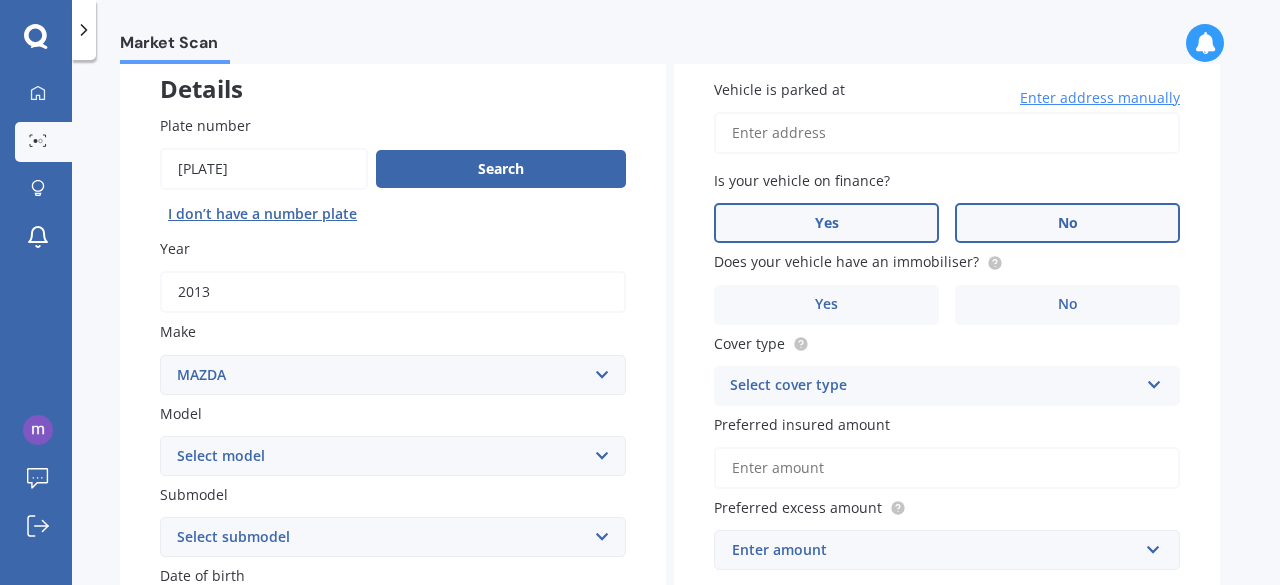 scroll, scrollTop: 132, scrollLeft: 0, axis: vertical 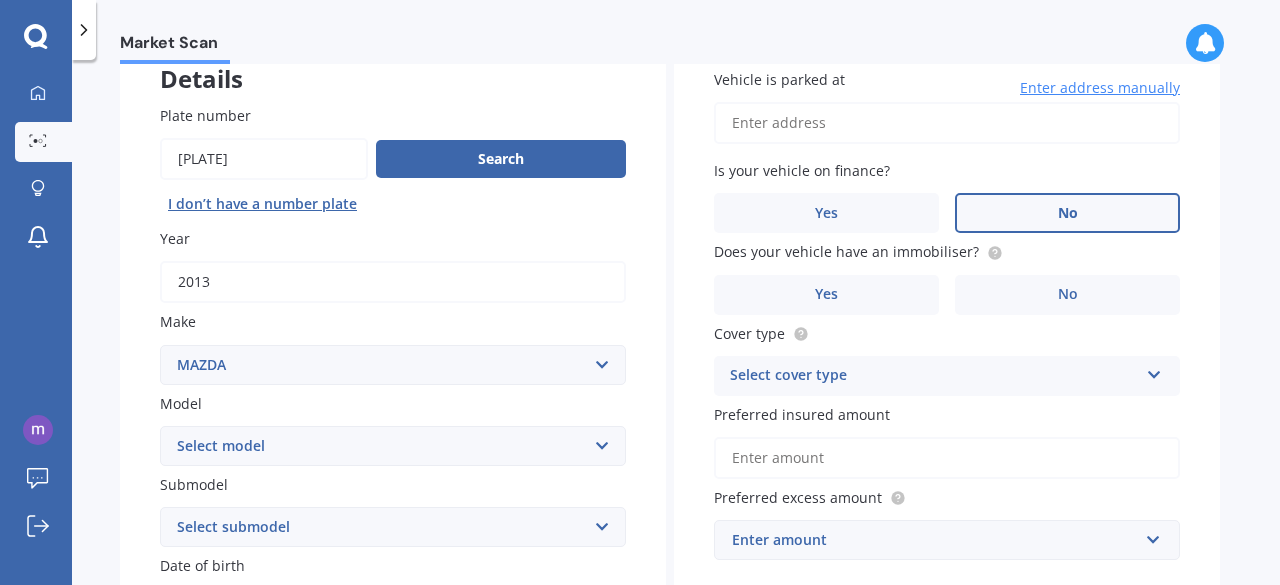 click on "Select cover type" at bounding box center [380, 771] 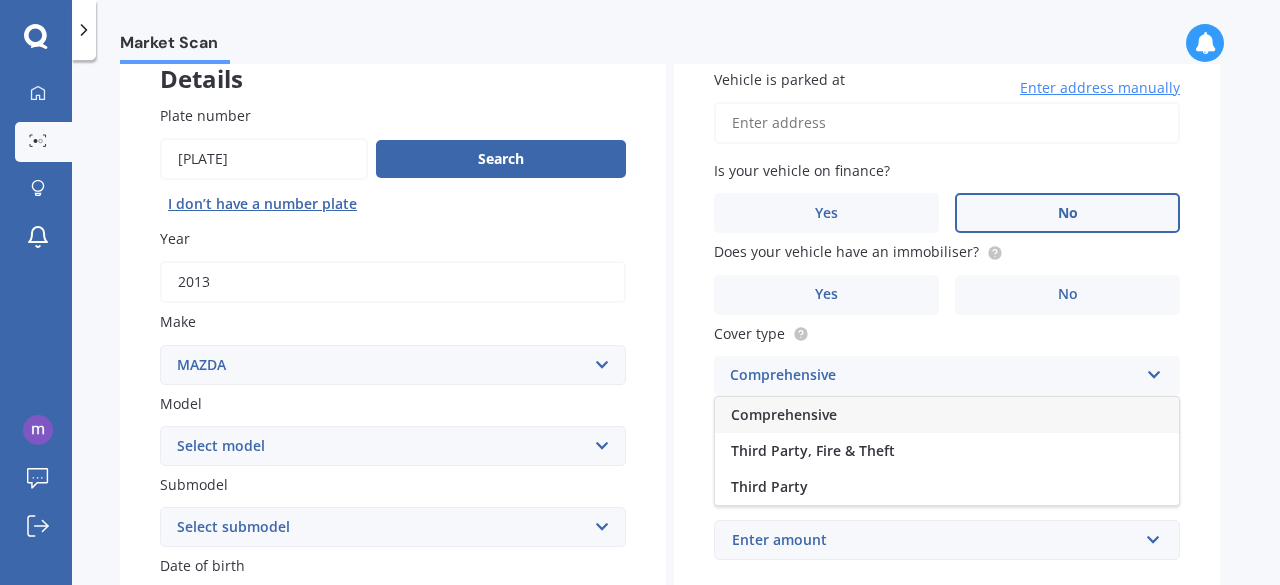 click on "Comprehensive" at bounding box center [784, 414] 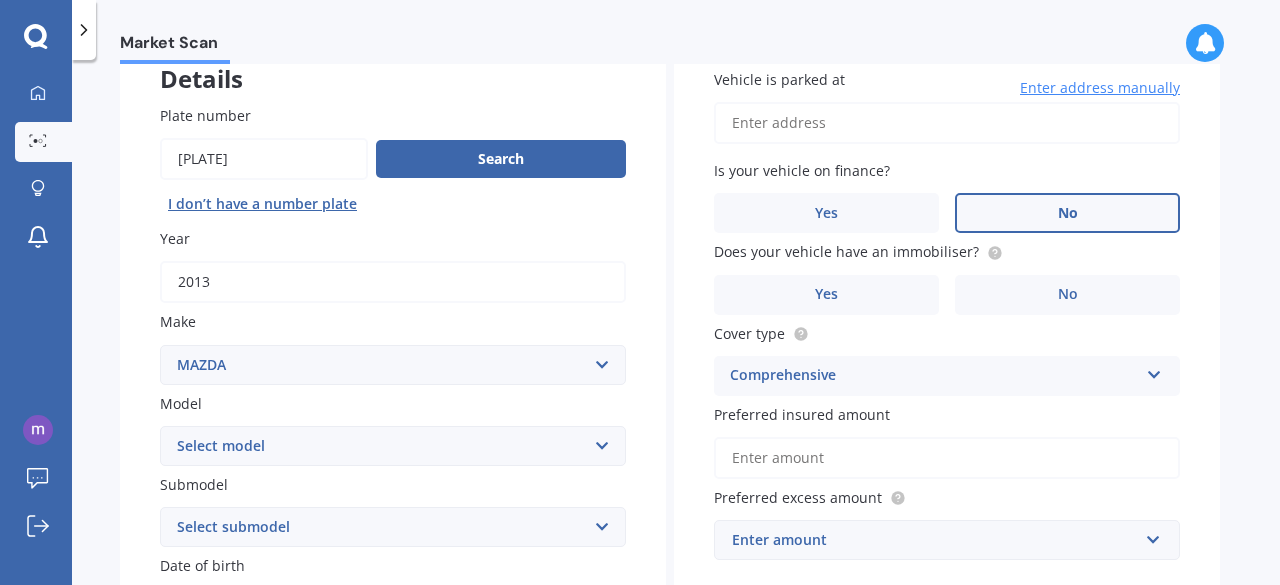 click on "Preferred insured amount" at bounding box center (947, 458) 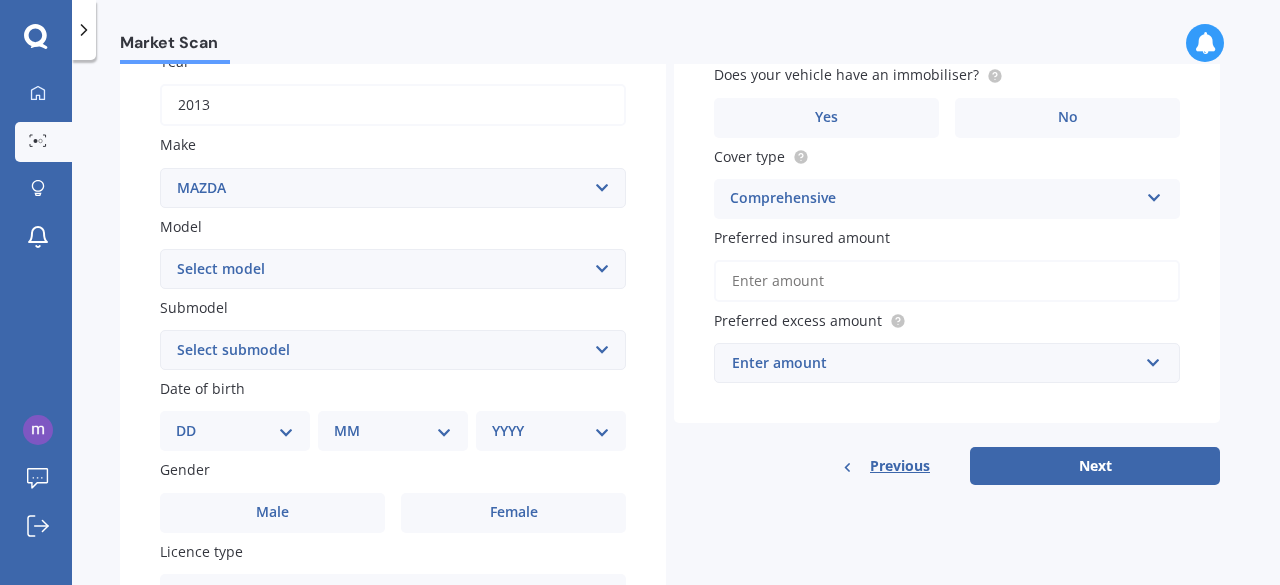 scroll, scrollTop: 308, scrollLeft: 0, axis: vertical 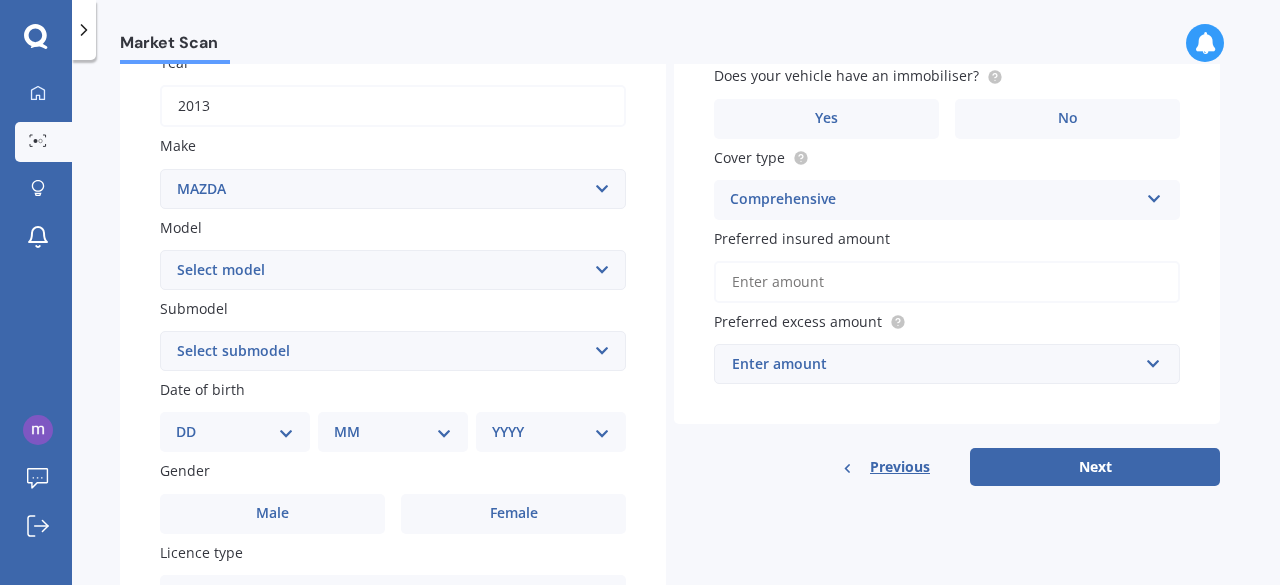 click on "Enter amount" at bounding box center (935, 364) 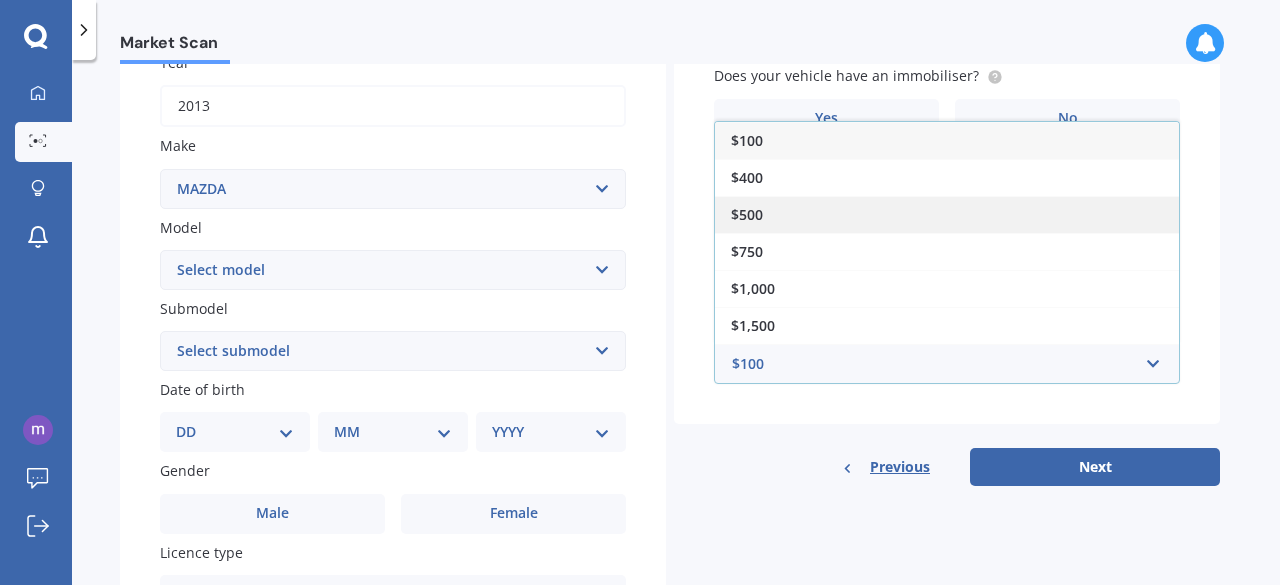 click on "$500" at bounding box center (947, 214) 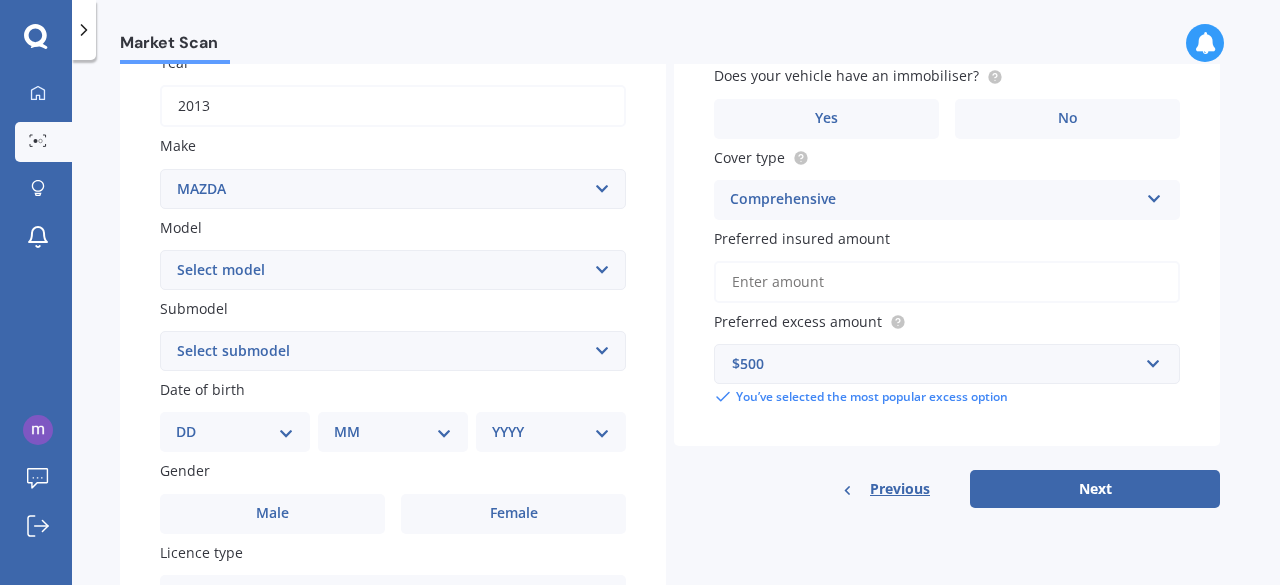 click on "DD 01 02 03 04 05 06 07 08 09 10 11 12 13 14 15 16 17 18 19 20 21 22 23 24 25 26 27 28 29 30 31" at bounding box center [235, 432] 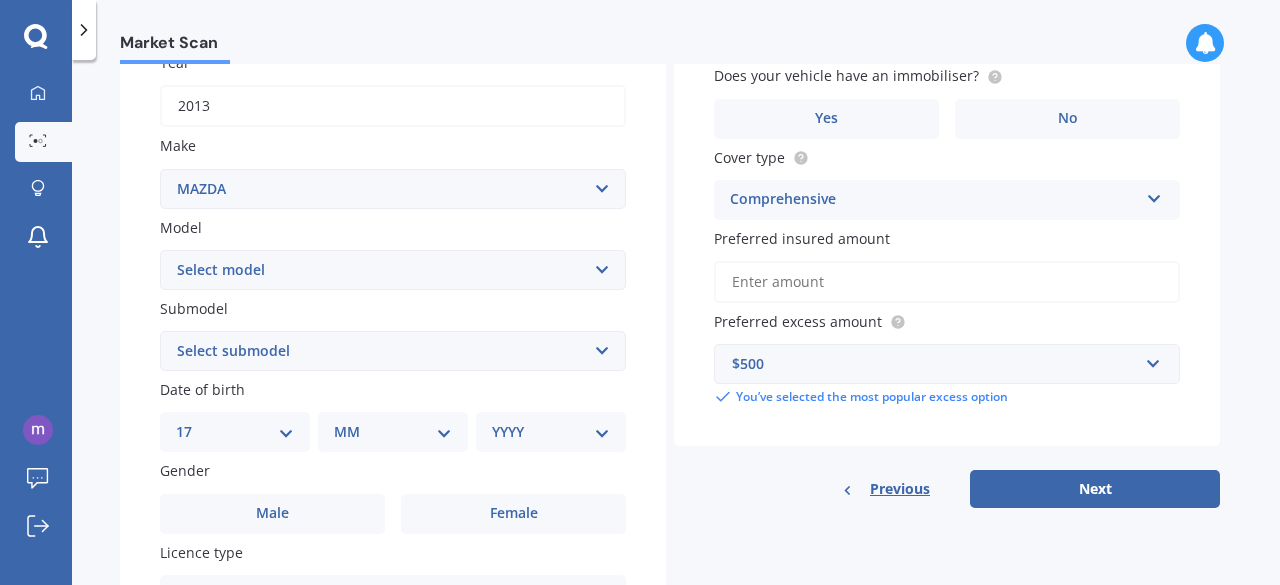 click on "DD 01 02 03 04 05 06 07 08 09 10 11 12 13 14 15 16 17 18 19 20 21 22 23 24 25 26 27 28 29 30 31" at bounding box center (235, 432) 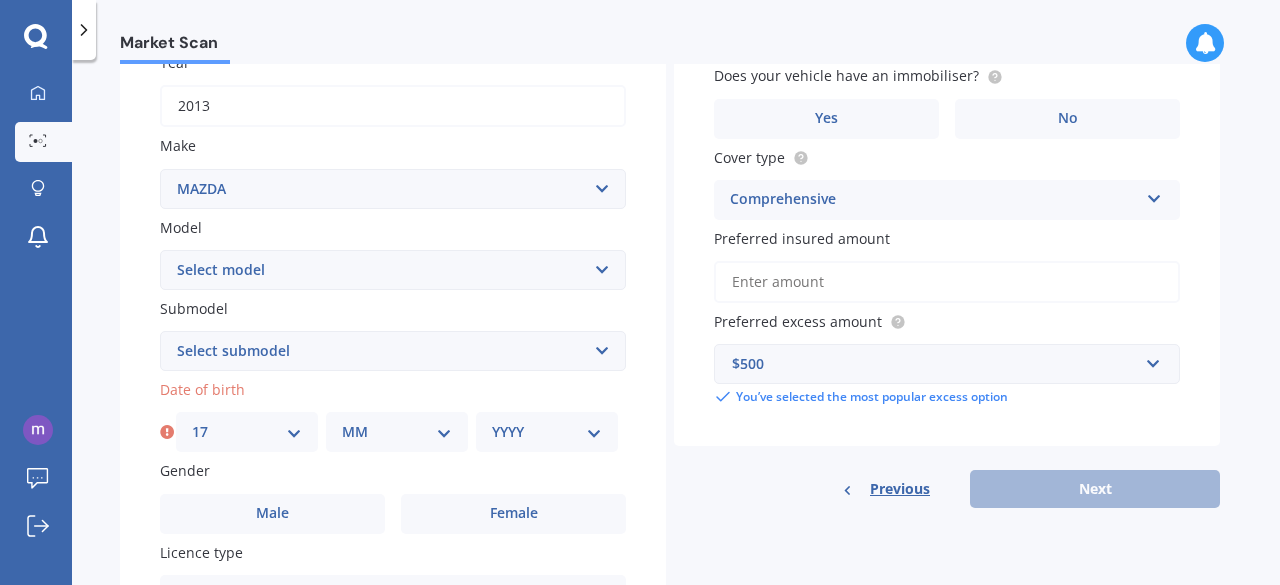 click on "MM 01 02 03 04 05 06 07 08 09 10 11 12" at bounding box center [397, 432] 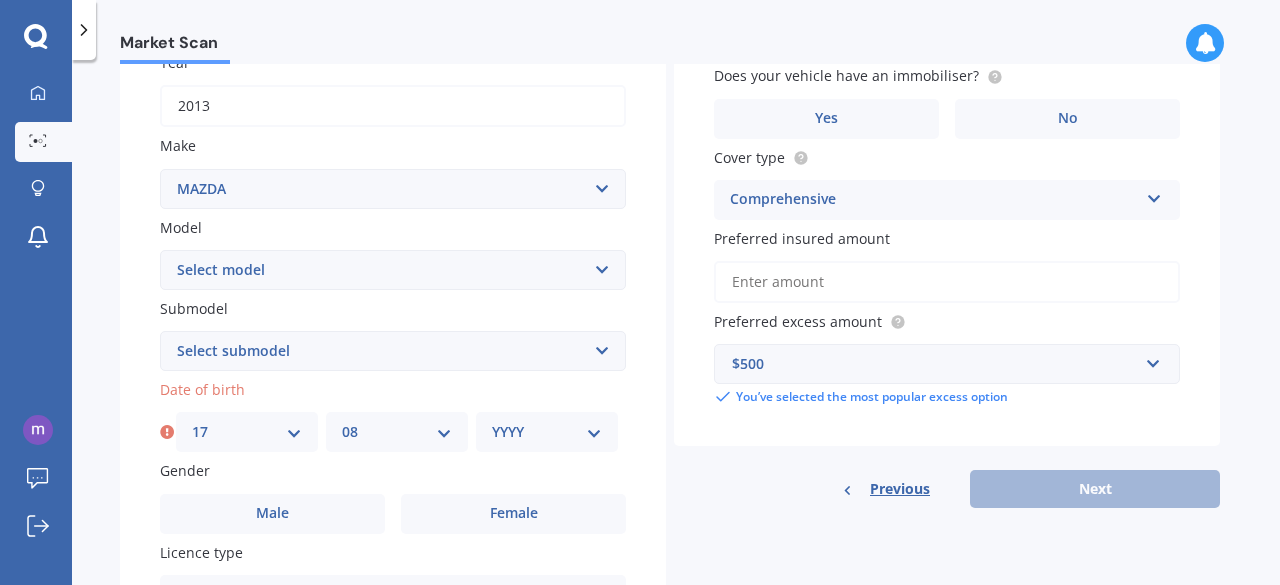 click on "MM 01 02 03 04 05 06 07 08 09 10 11 12" at bounding box center (397, 432) 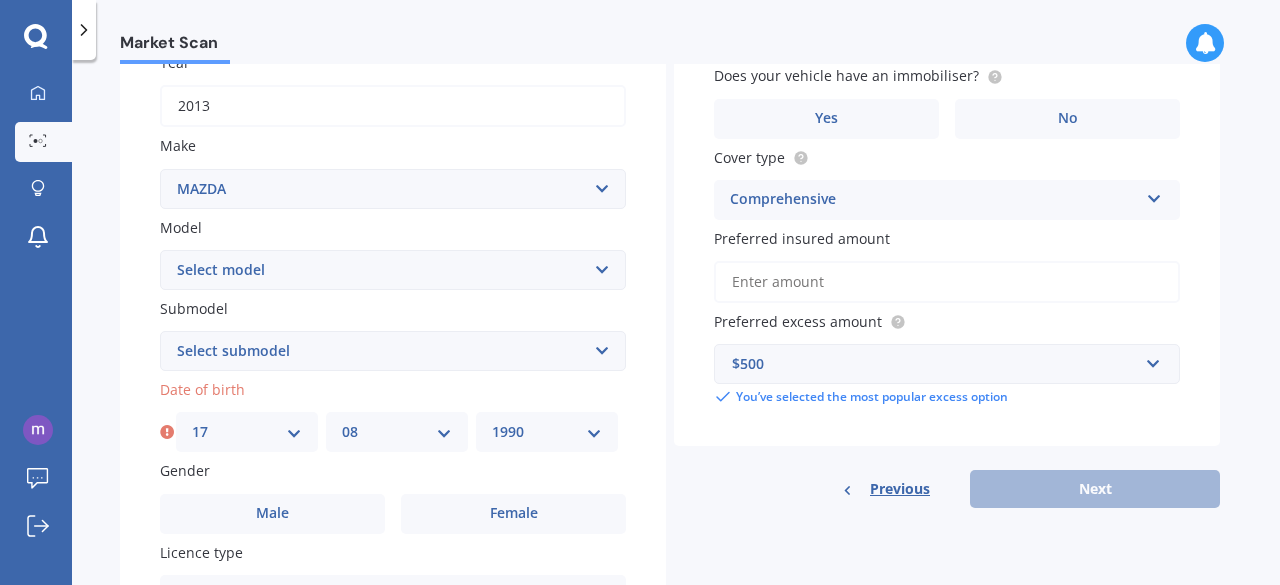 click on "YYYY 2025 2024 2023 2022 2021 2020 2019 2018 2017 2016 2015 2014 2013 2012 2011 2010 2009 2008 2007 2006 2005 2004 2003 2002 2001 2000 1999 1998 1997 1996 1995 1994 1993 1992 1991 1990 1989 1988 1987 1986 1985 1984 1983 1982 1981 1980 1979 1978 1977 1976 1975 1974 1973 1972 1971 1970 1969 1968 1967 1966 1965 1964 1963 1962 1961 1960 1959 1958 1957 1956 1955 1954 1953 1952 1951 1950 1949 1948 1947 1946 1945 1944 1943 1942 1941 1940 1939 1938 1937 1936 1935 1934 1933 1932 1931 1930 1929 1928 1927 1926" at bounding box center [547, 432] 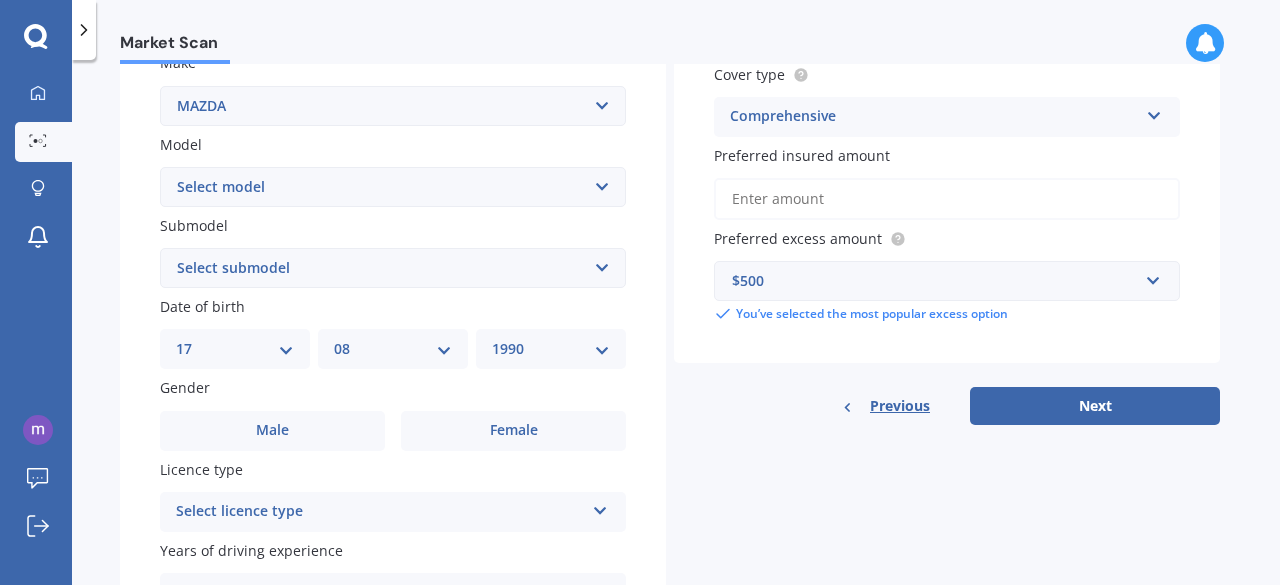scroll, scrollTop: 397, scrollLeft: 0, axis: vertical 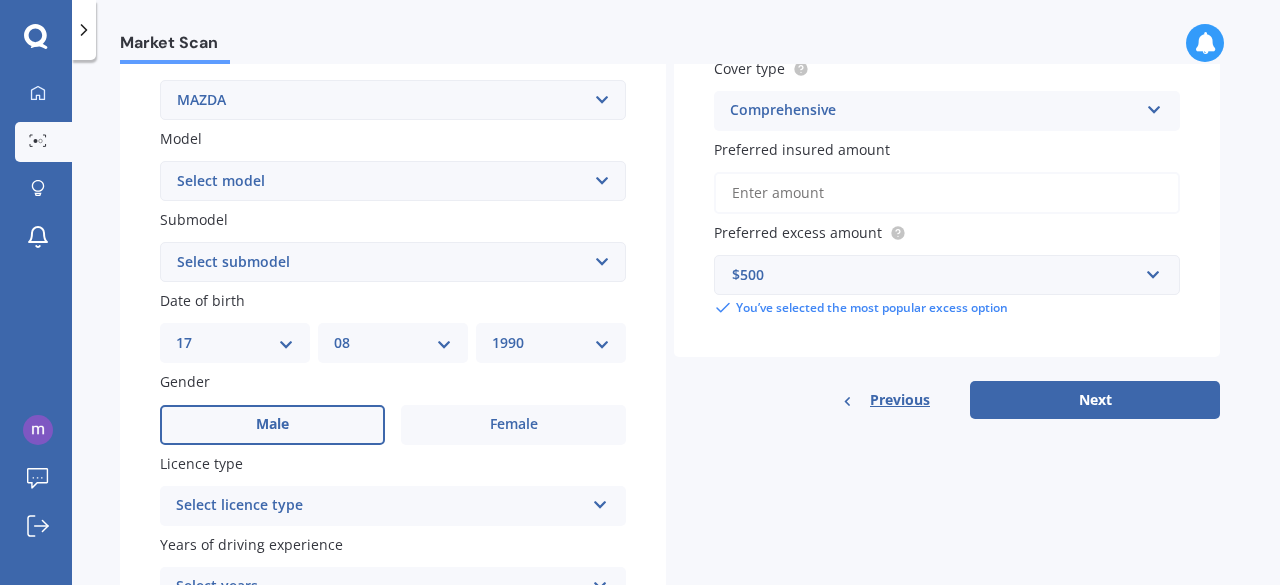 click on "Male" at bounding box center (272, 425) 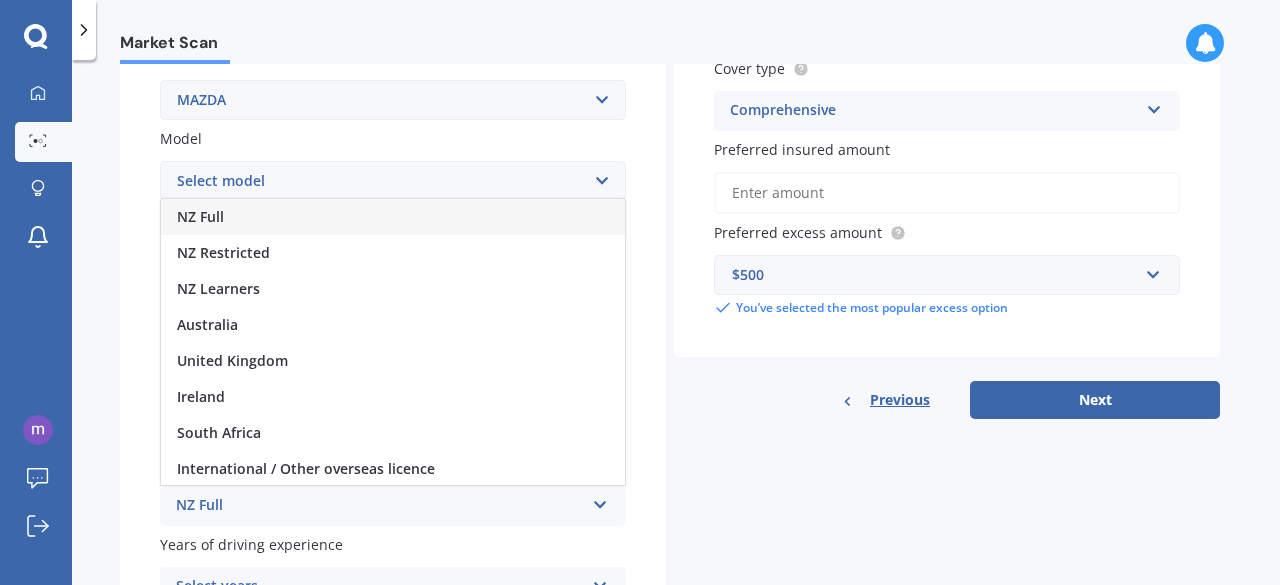 click on "NZ Full" at bounding box center (393, 217) 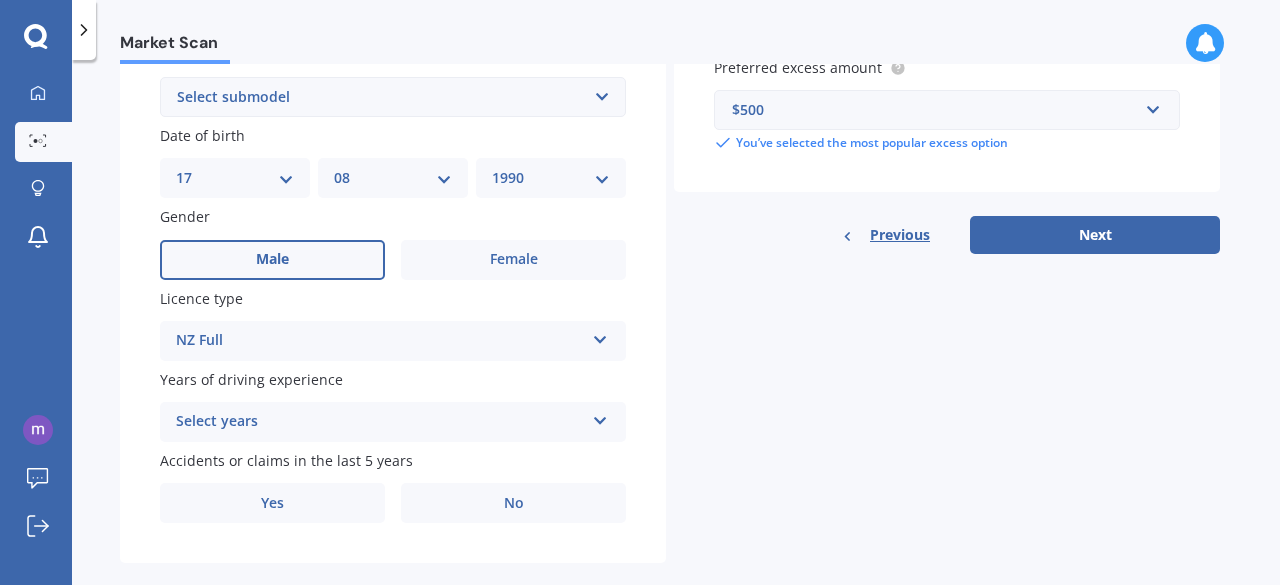 scroll, scrollTop: 565, scrollLeft: 0, axis: vertical 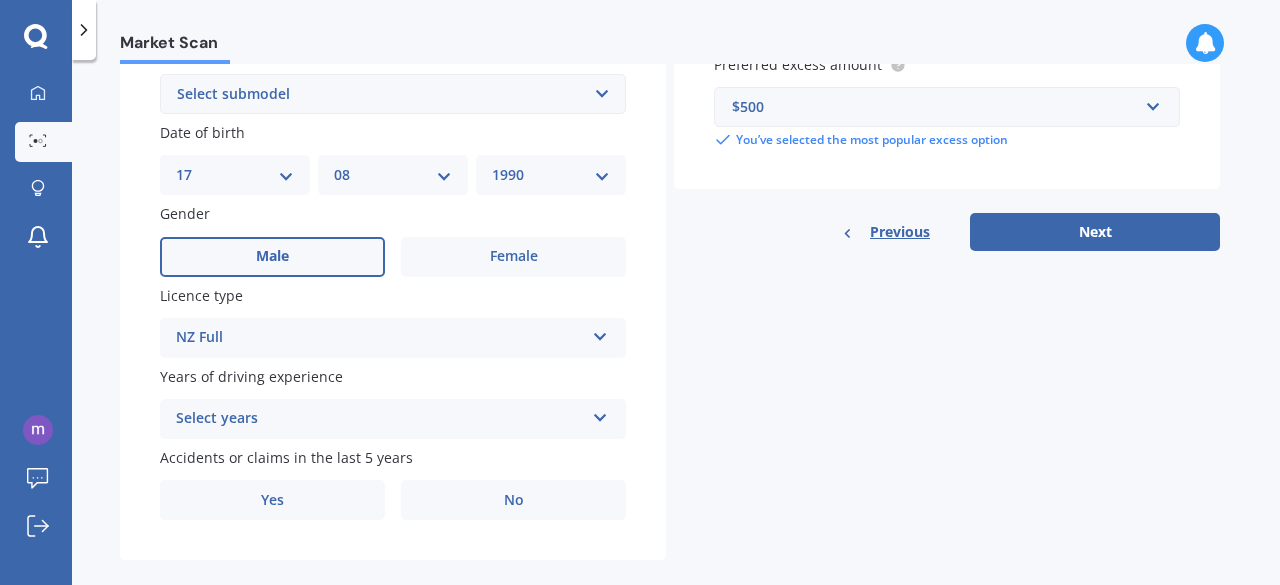 click at bounding box center (600, 333) 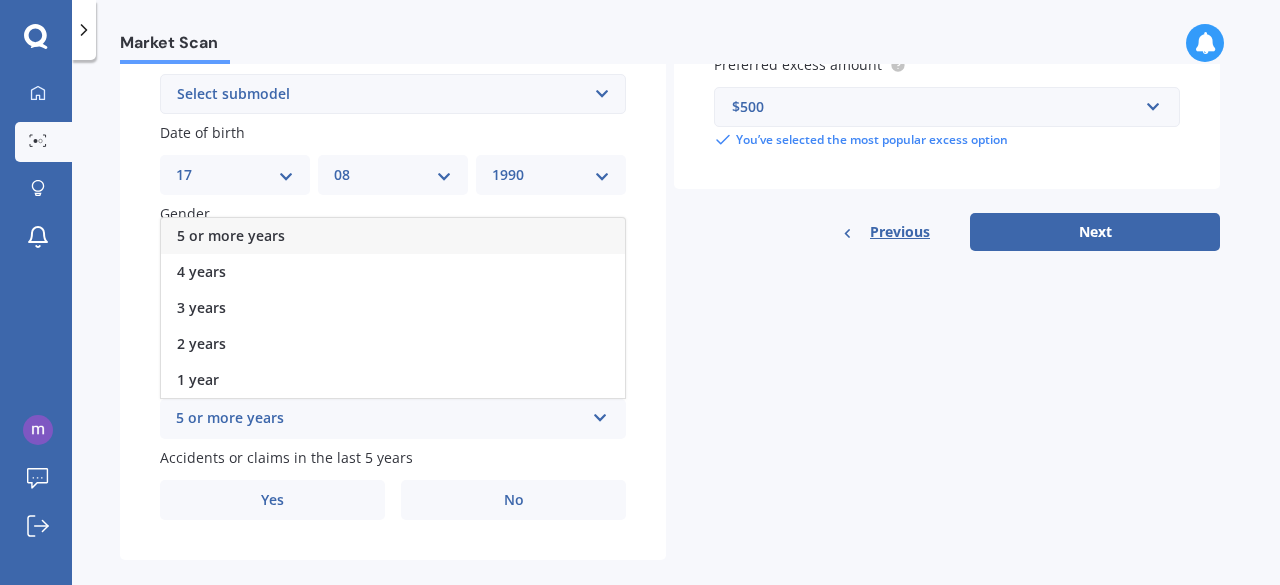 click on "5 or more years" at bounding box center (393, 236) 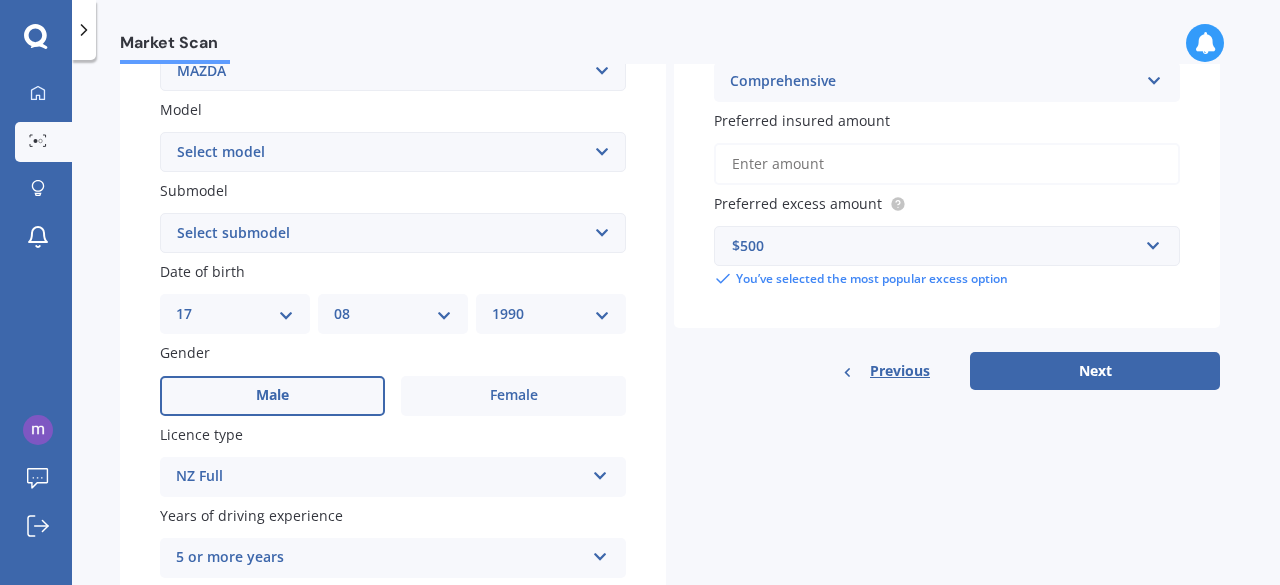 scroll, scrollTop: 595, scrollLeft: 0, axis: vertical 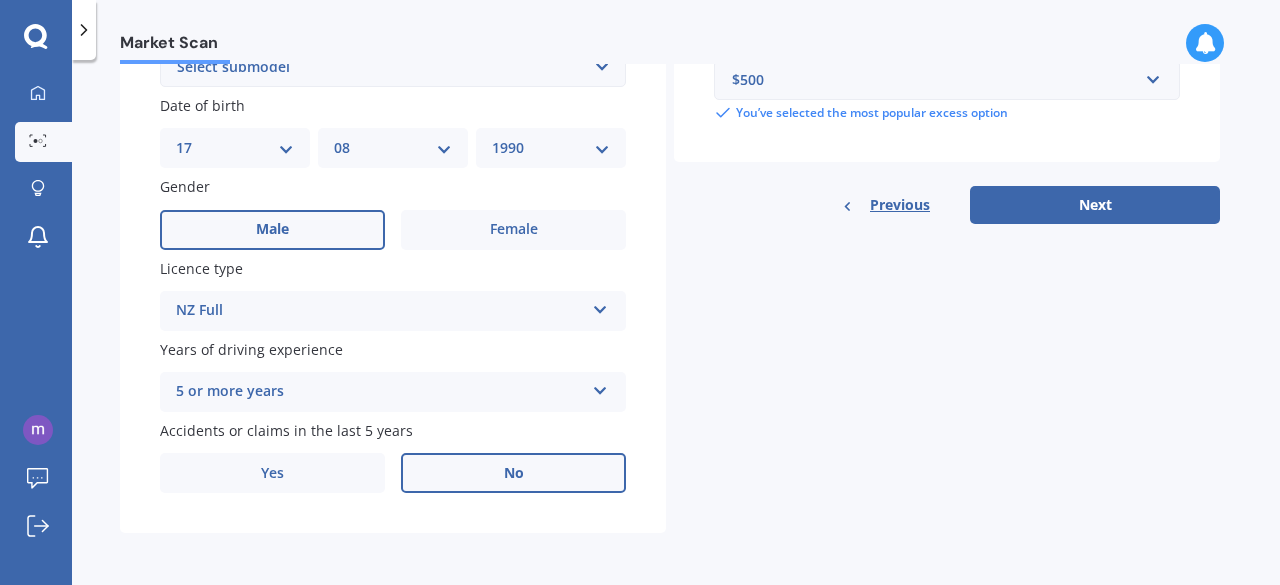 click on "No" at bounding box center (513, 230) 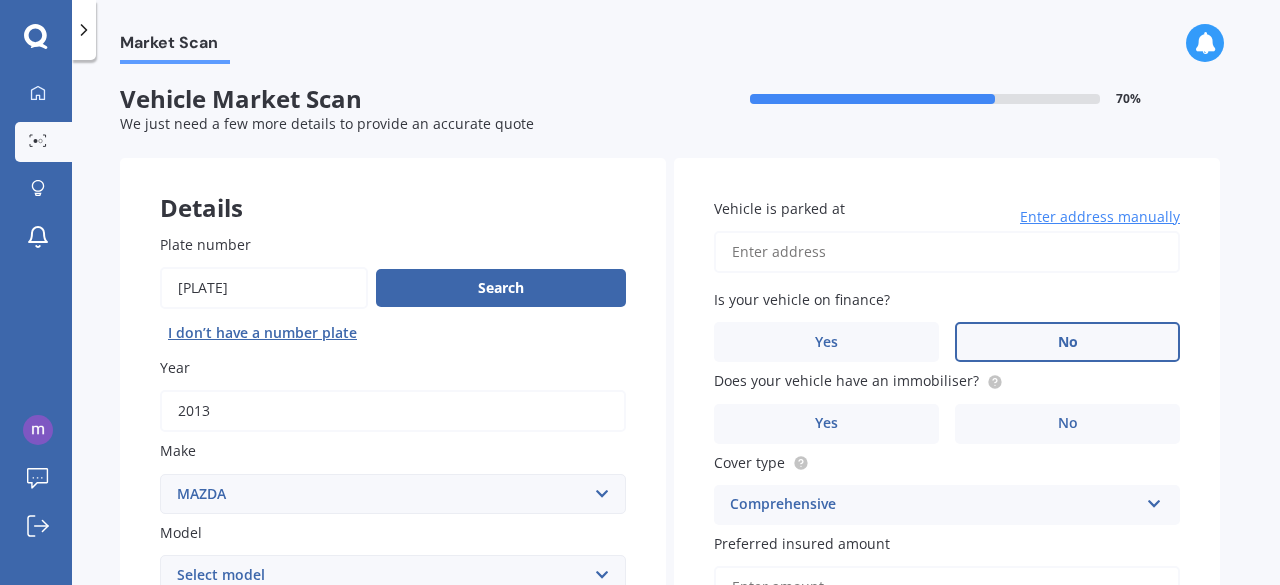 scroll, scrollTop: 0, scrollLeft: 0, axis: both 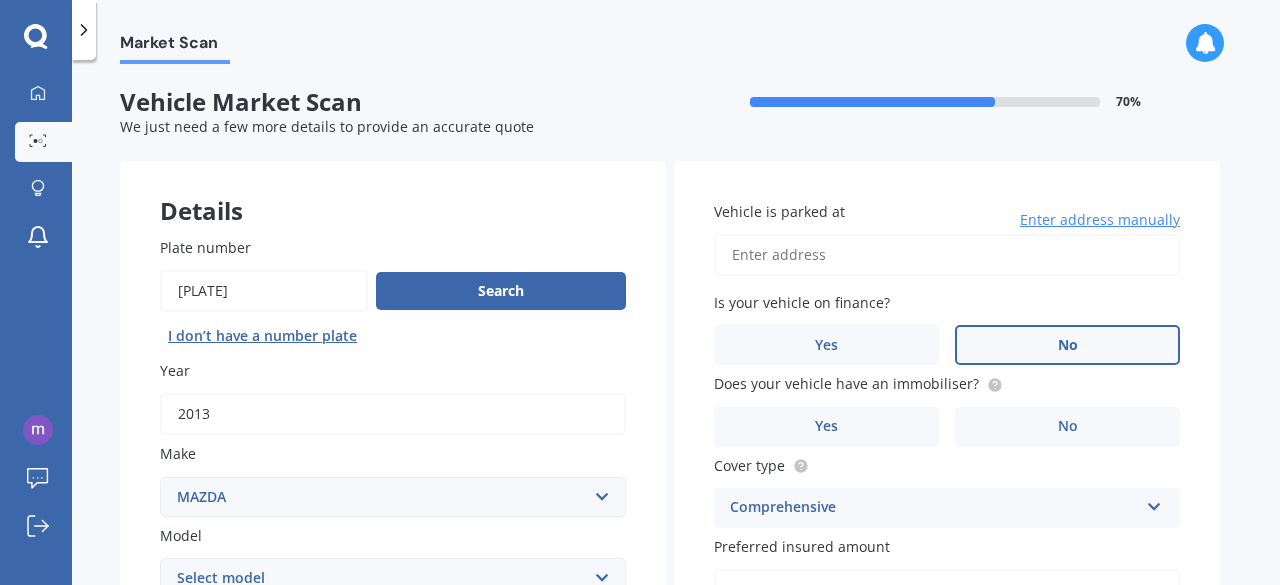 click on "Vehicle is parked at" at bounding box center [947, 255] 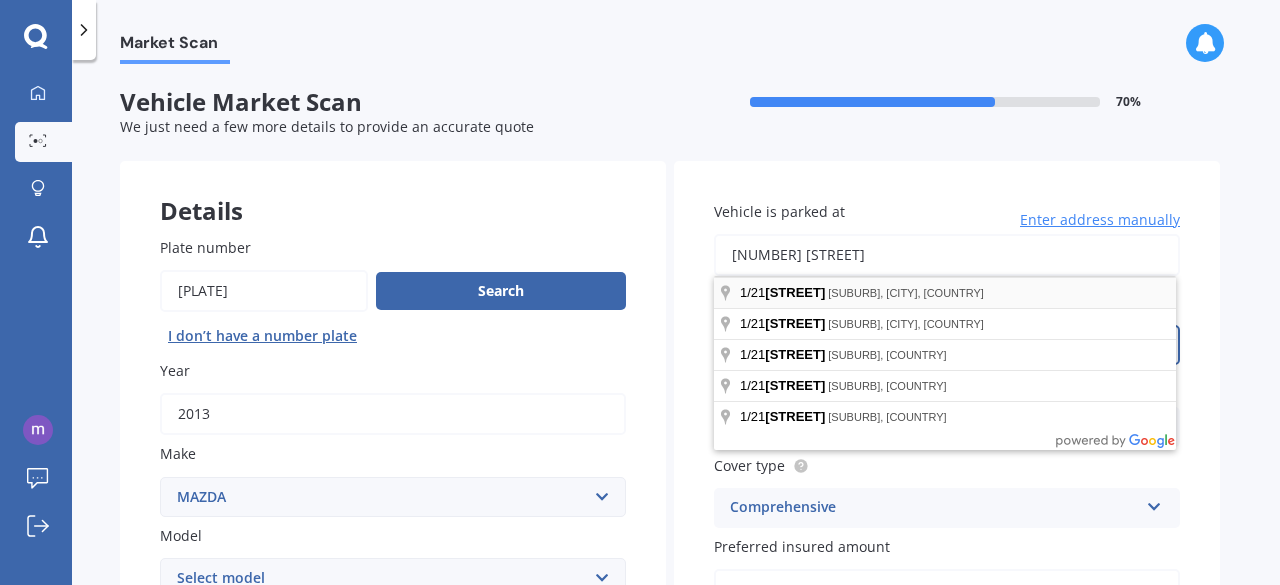 type on "[NUMBER] [STREET]" 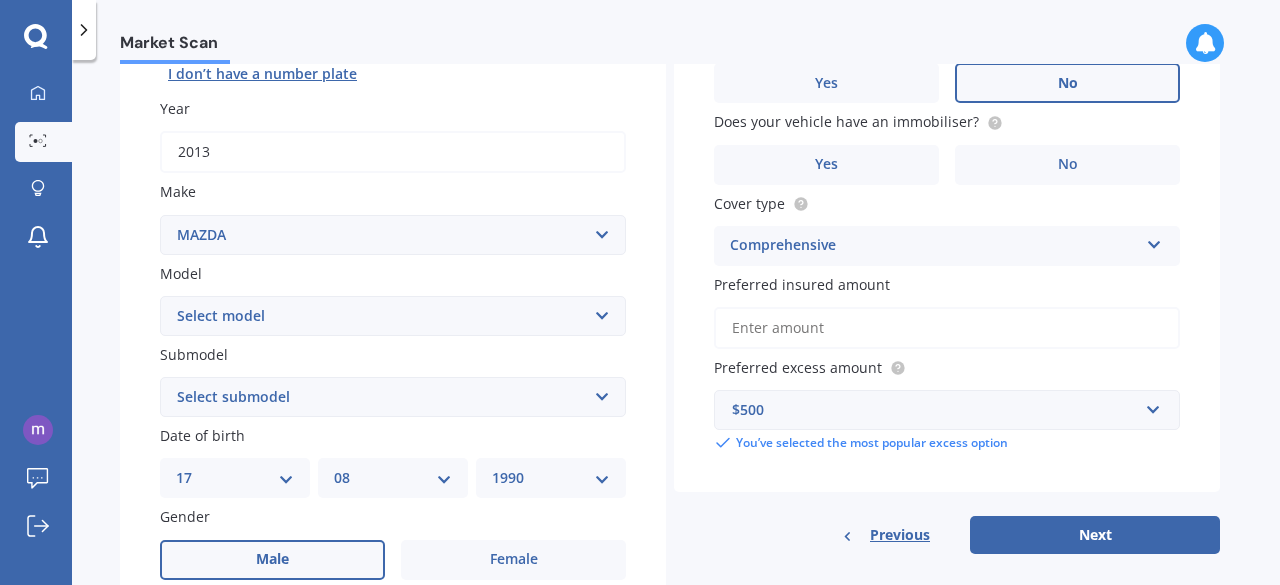 scroll, scrollTop: 262, scrollLeft: 0, axis: vertical 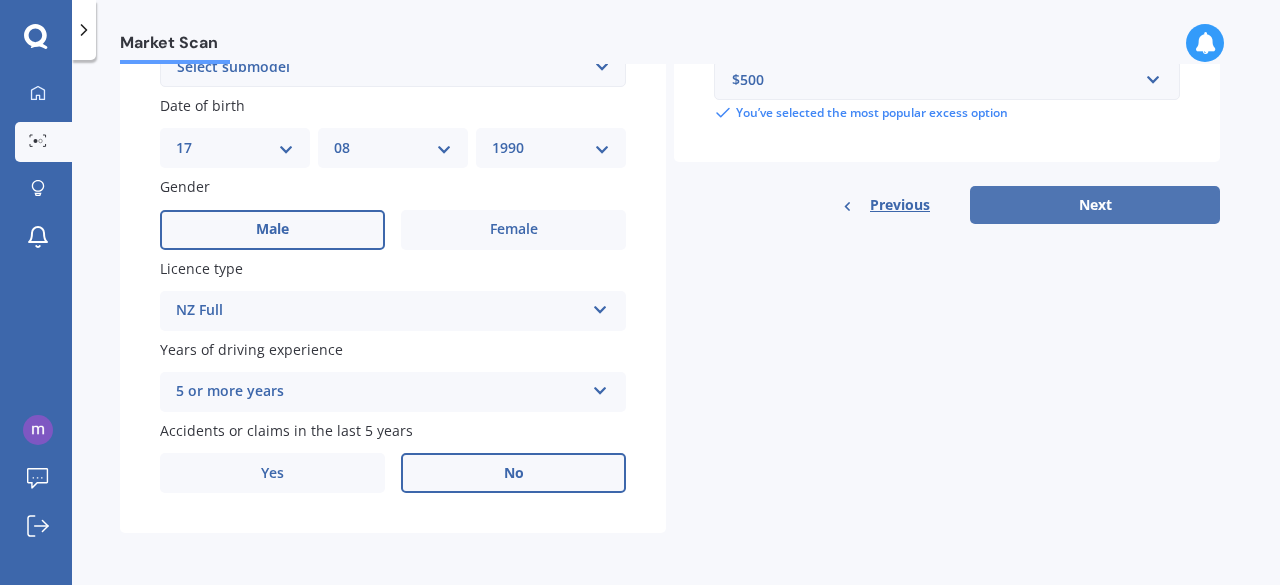 click on "Next" at bounding box center (1095, 205) 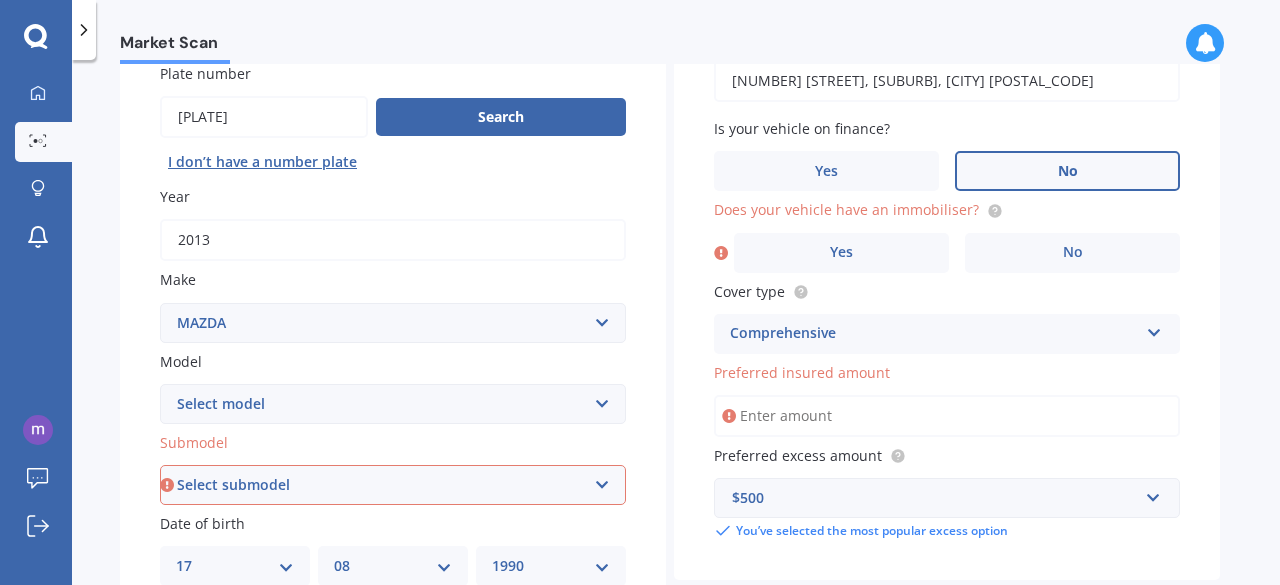 scroll, scrollTop: 173, scrollLeft: 0, axis: vertical 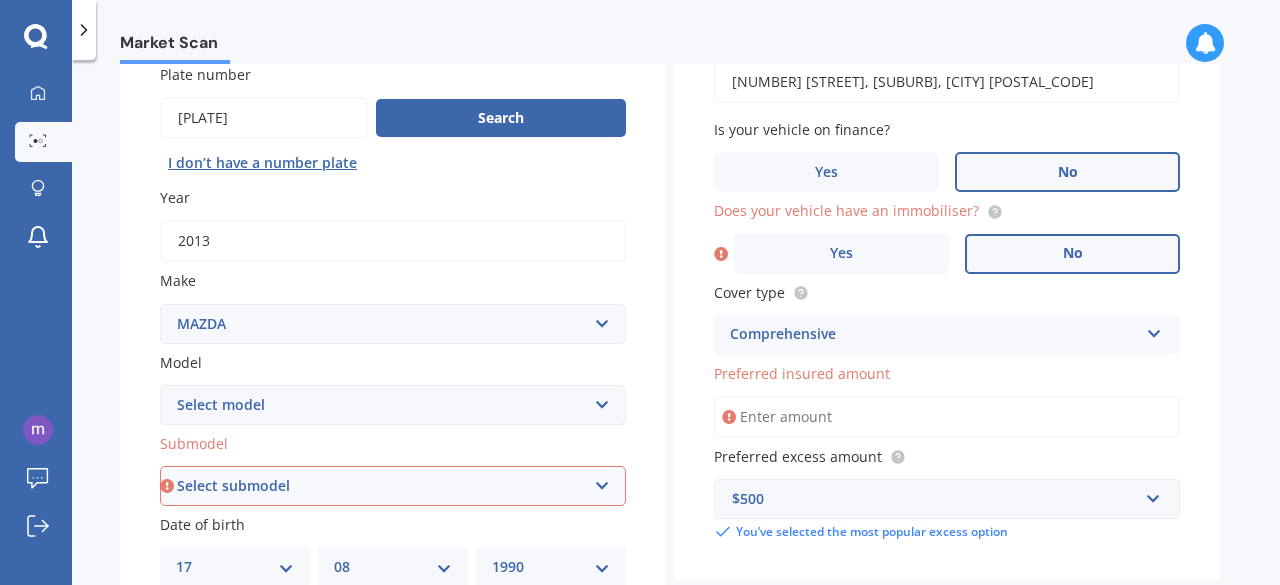 click on "No" at bounding box center [1072, 254] 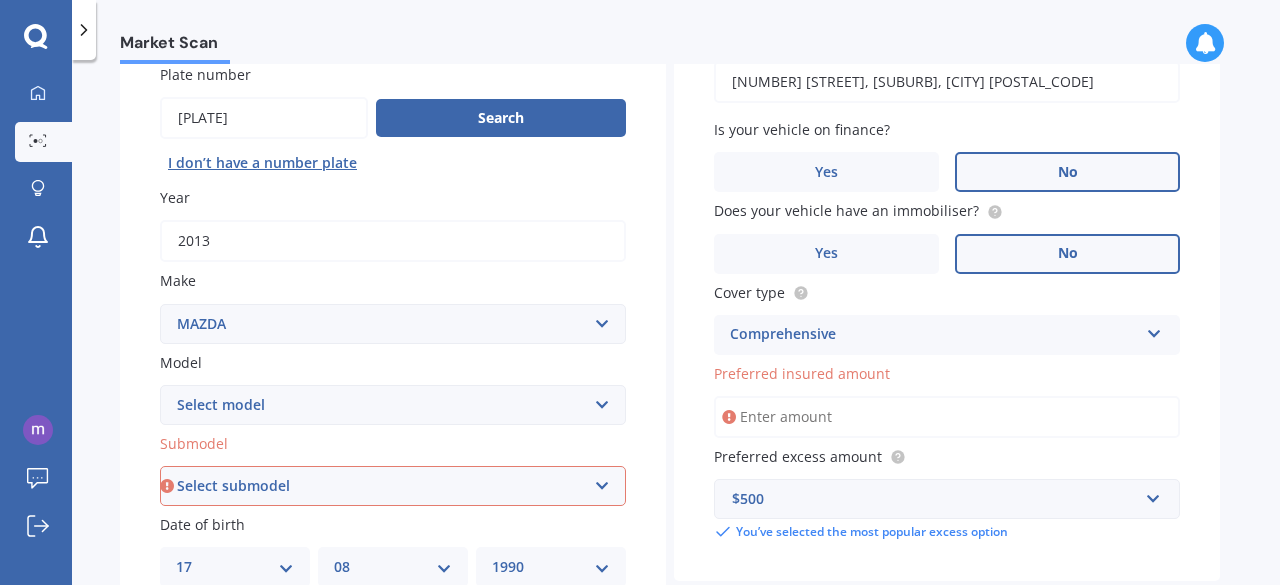 click on "Preferred insured amount" at bounding box center (947, 417) 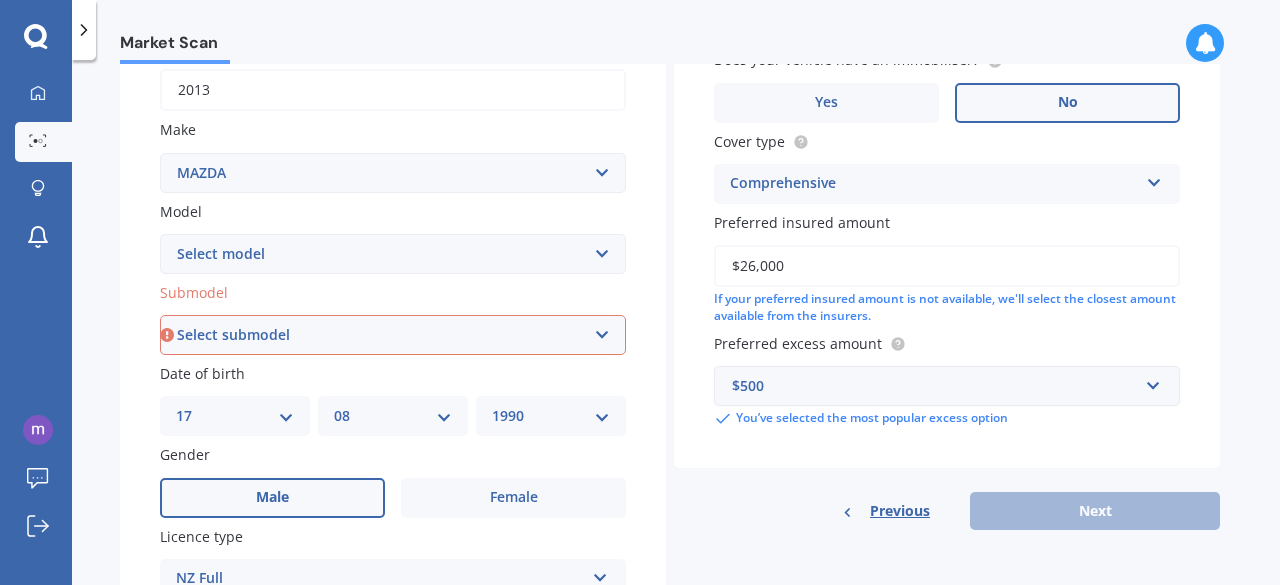 scroll, scrollTop: 333, scrollLeft: 0, axis: vertical 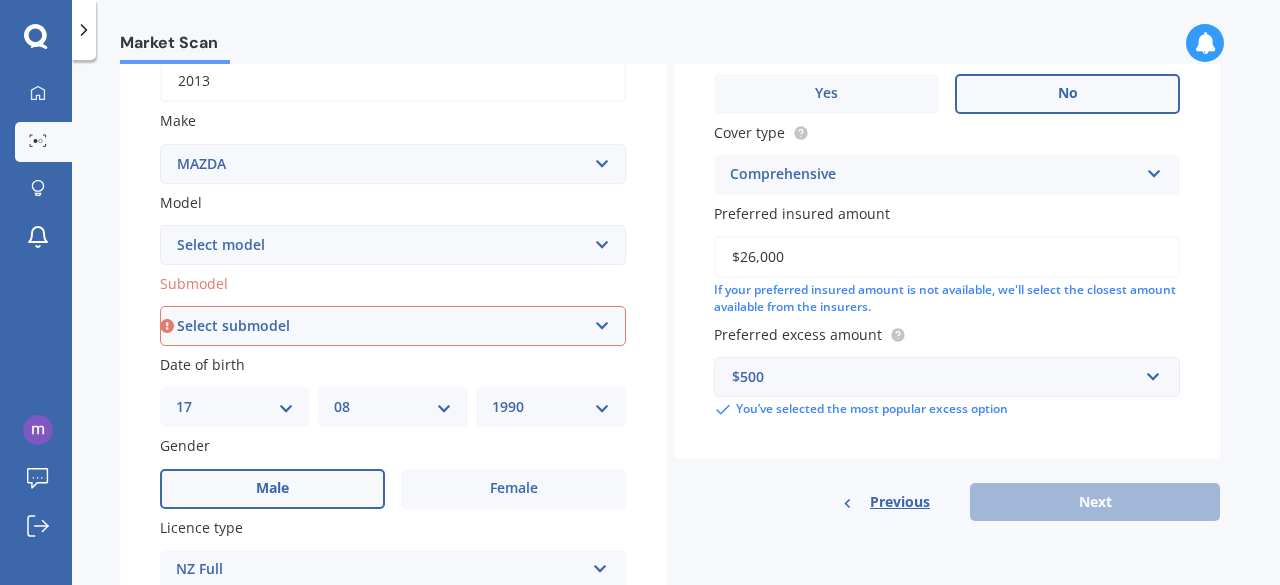 type on "$26,000" 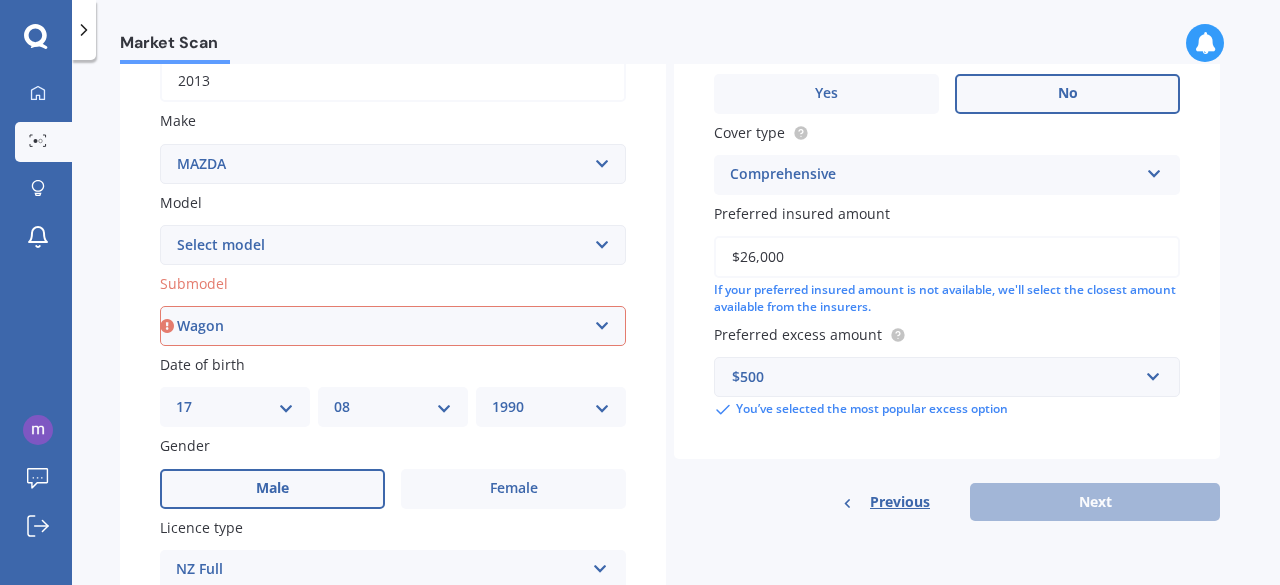 click on "Select submodel (All other) Diesel Diesel Turbo Hatchback Sedan Turbo Wagon" at bounding box center (393, 326) 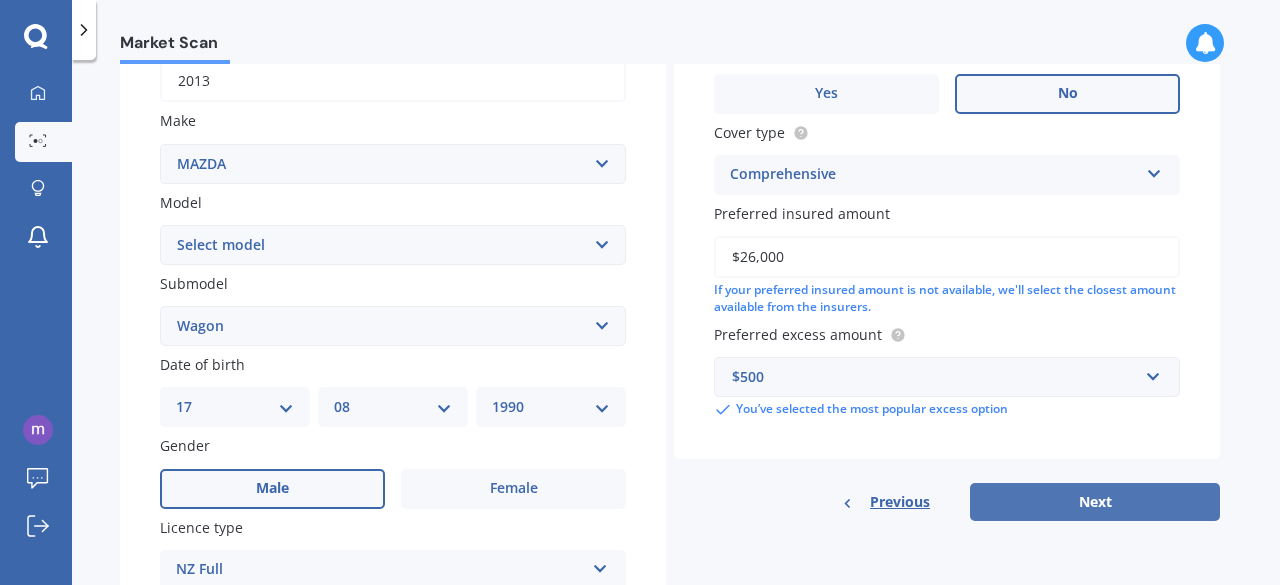 click on "Next" at bounding box center (1095, 502) 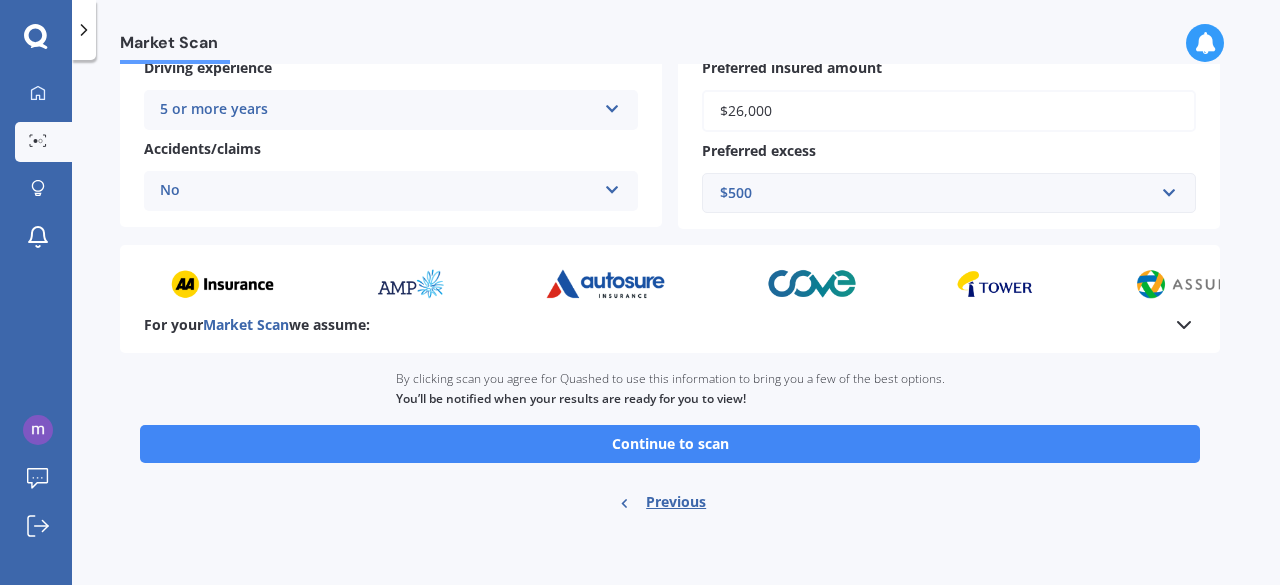 scroll, scrollTop: 448, scrollLeft: 0, axis: vertical 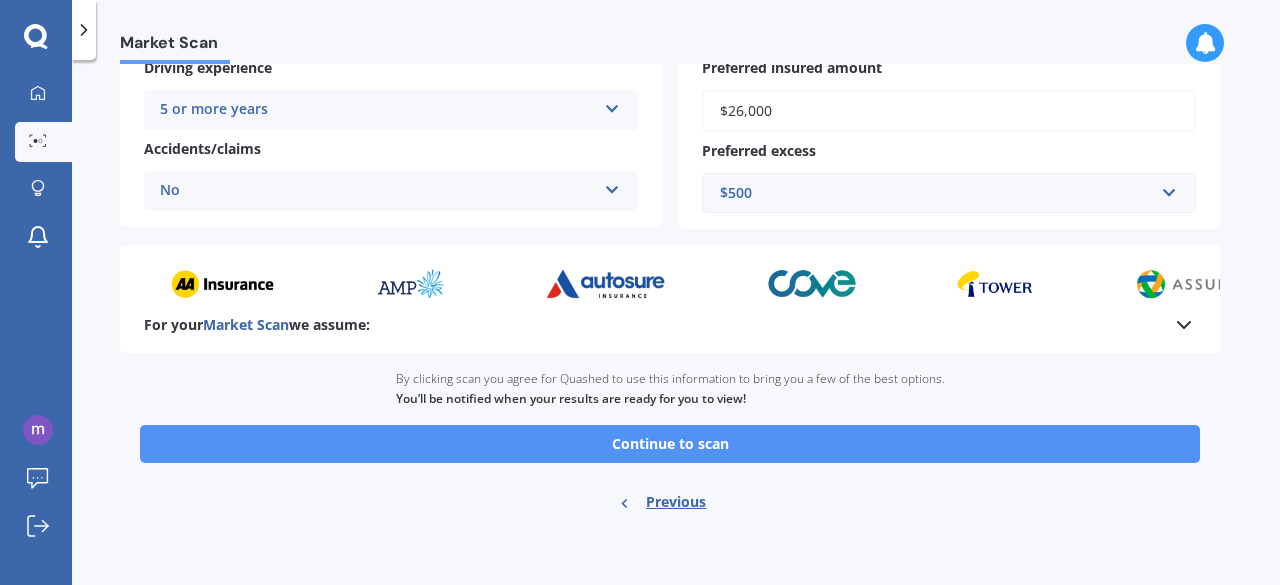 click on "Continue to scan" at bounding box center (670, 444) 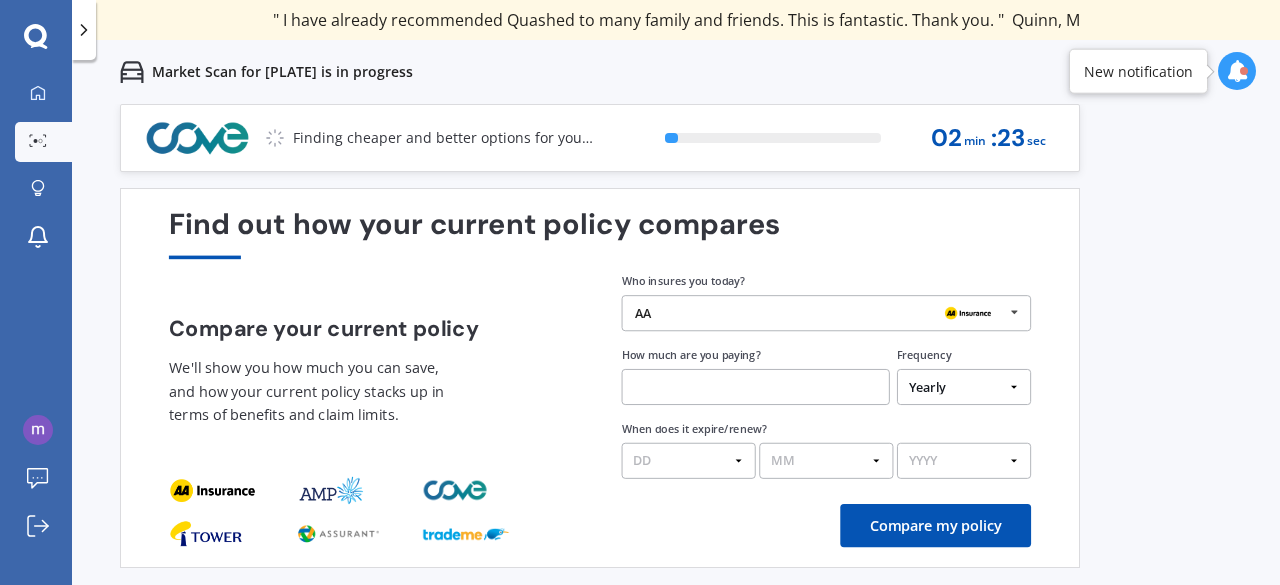 scroll, scrollTop: 60, scrollLeft: 0, axis: vertical 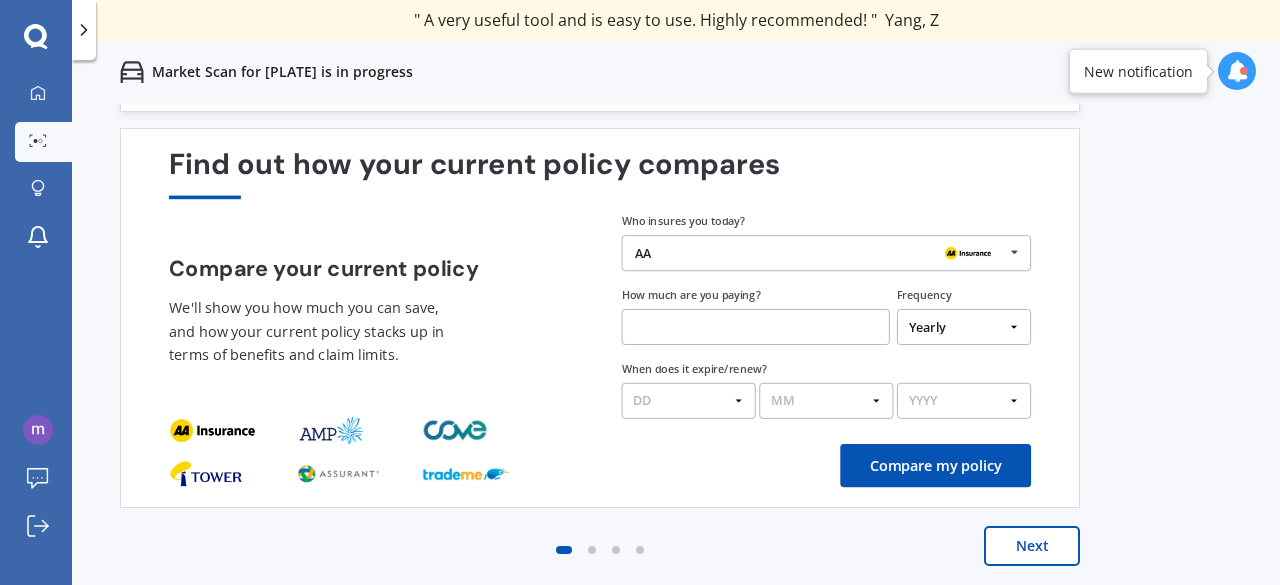 click at bounding box center [1014, 252] 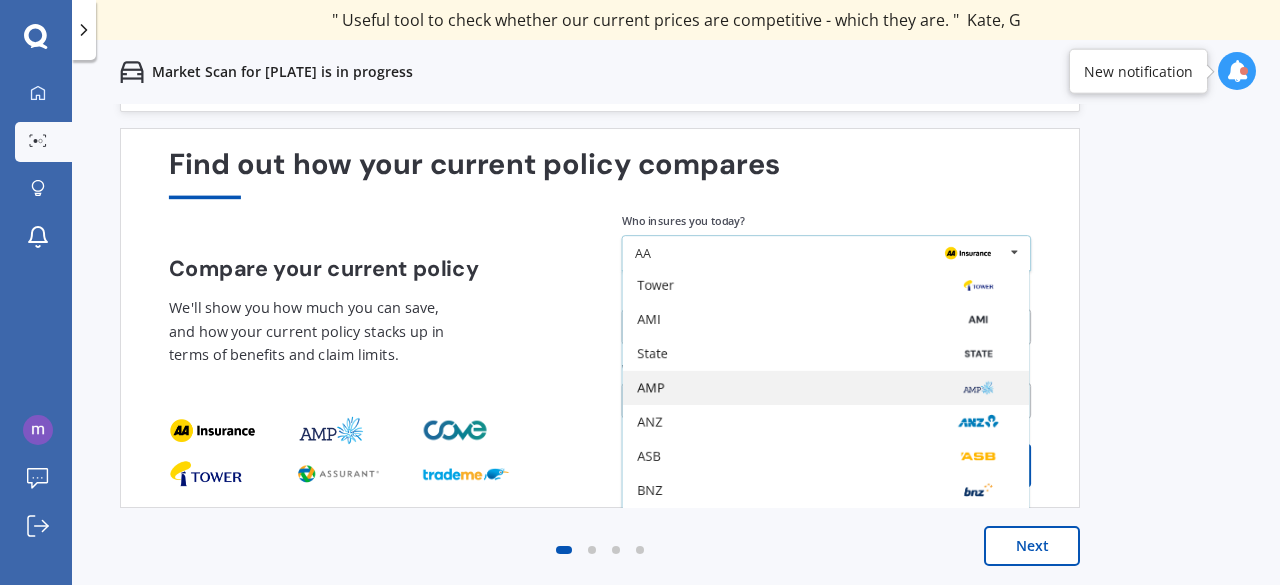 scroll, scrollTop: 0, scrollLeft: 0, axis: both 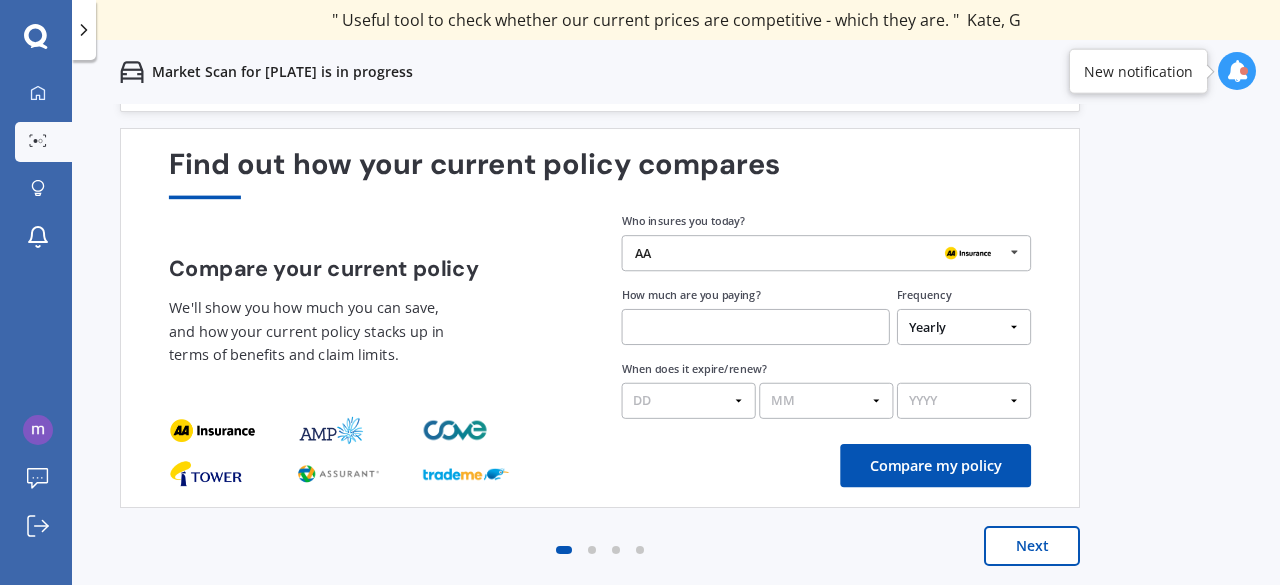 click on "Compare your current policy  We'll show you how much you can save, and how your current policy stacks up in terms of benefits and claim limits. Enter your policy information Who insures you today? AA AA Tower AMI State AMP ANZ ASB BNZ Trade Me Insurance Westpac Other How much are you paying? Frequency Yearly Six-Monthly Quarterly Monthly Fortnightly Weekly One-Off When does it expire/renew? DD 01 02 03 04 05 06 07 08 09 10 11 12 13 14 15 16 17 18 19 20 21 22 23 24 25 26 27 28 29 30 31 MM 01 02 03 04 05 06 07 08 09 10 11 12 YYYY 2026 2025 2024" at bounding box center [600, 315] 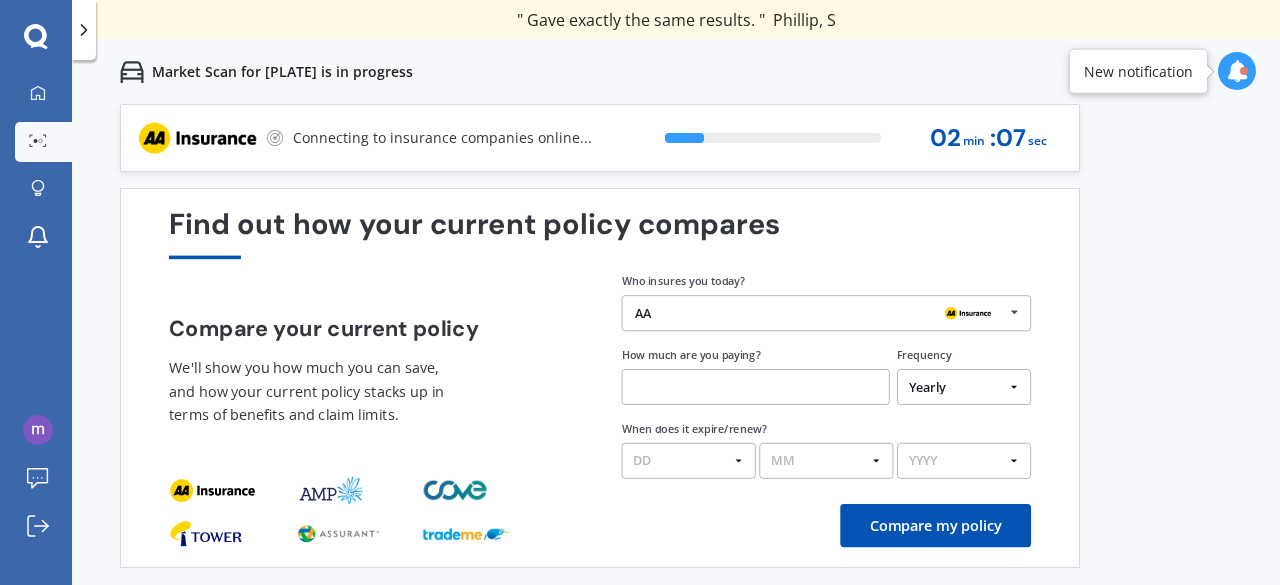 scroll, scrollTop: 60, scrollLeft: 0, axis: vertical 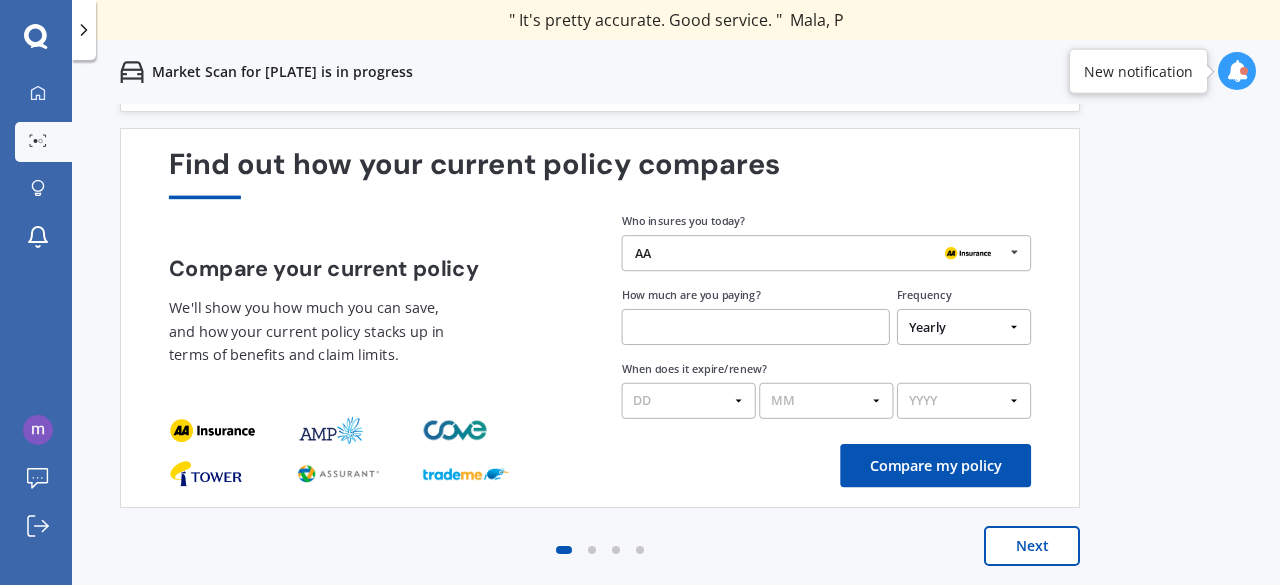 click at bounding box center [1014, 252] 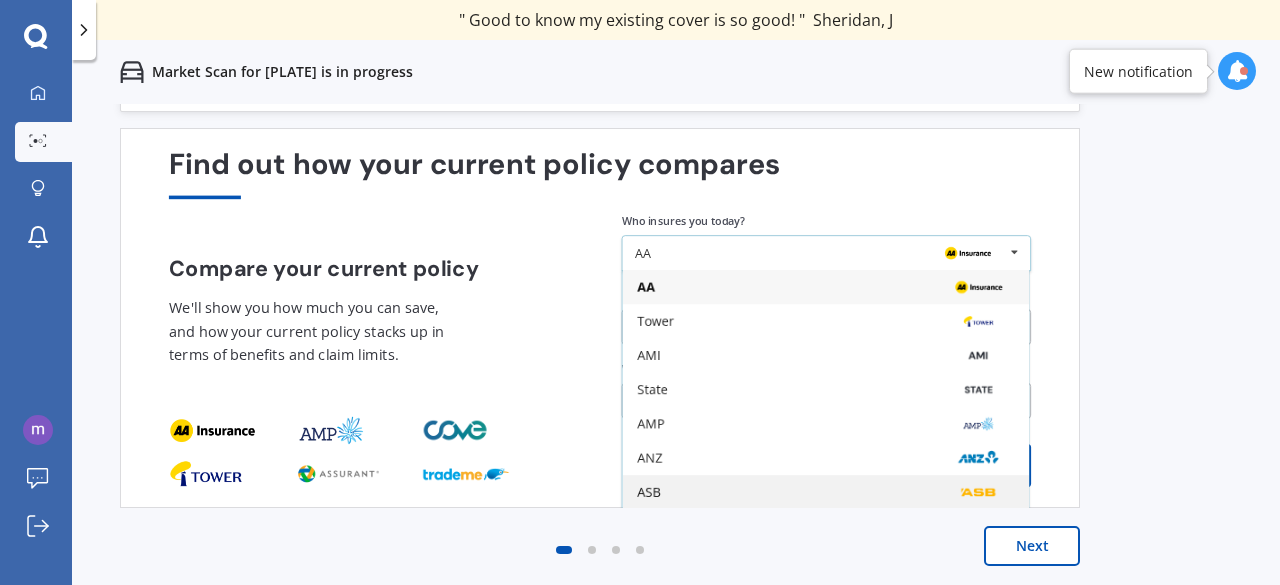 scroll, scrollTop: 130, scrollLeft: 0, axis: vertical 